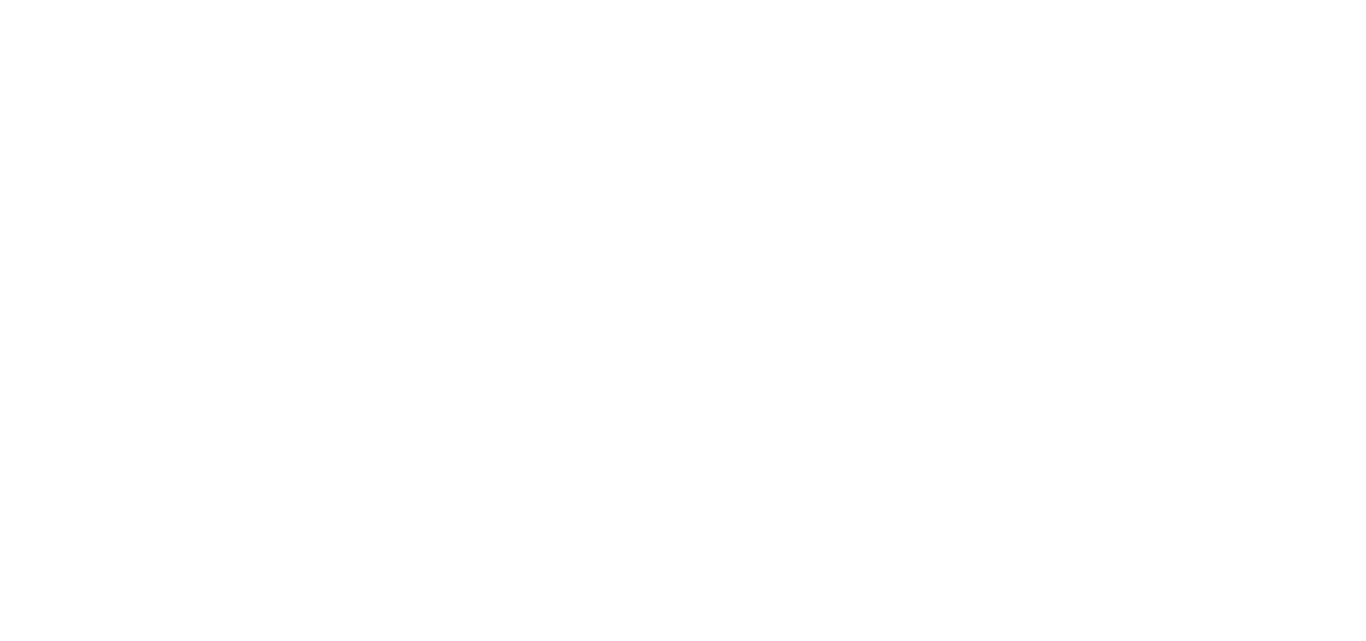 scroll, scrollTop: 0, scrollLeft: 0, axis: both 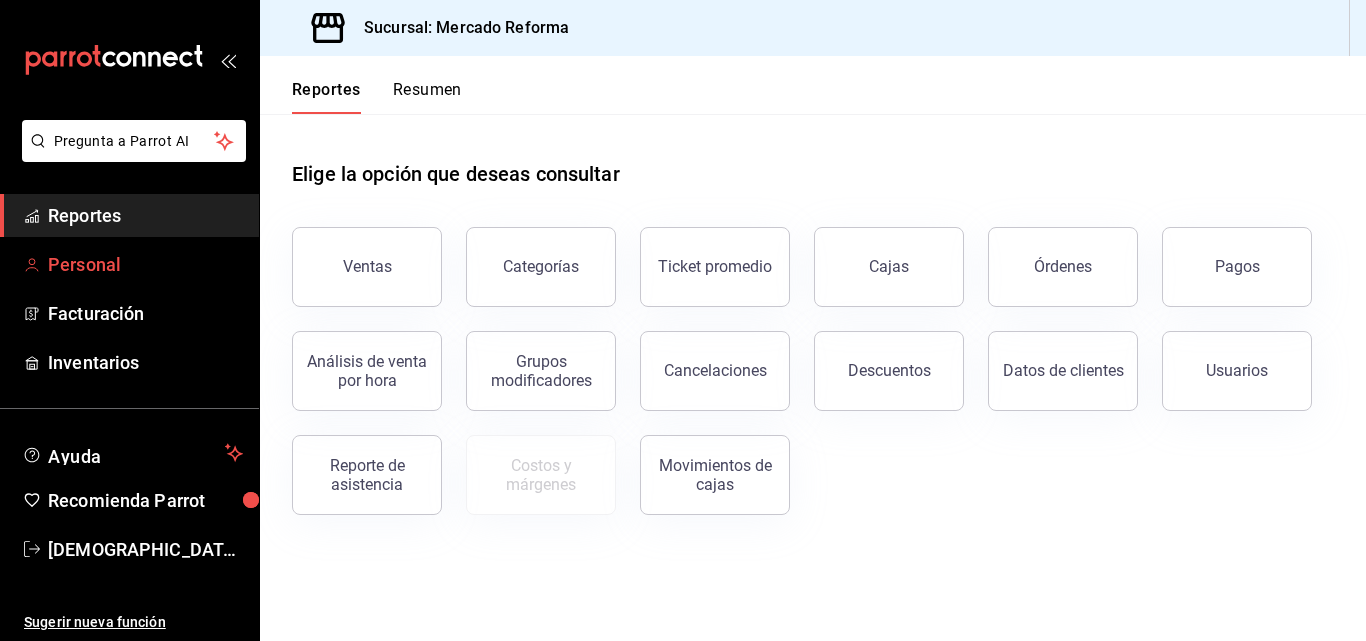 click on "Personal" at bounding box center [145, 264] 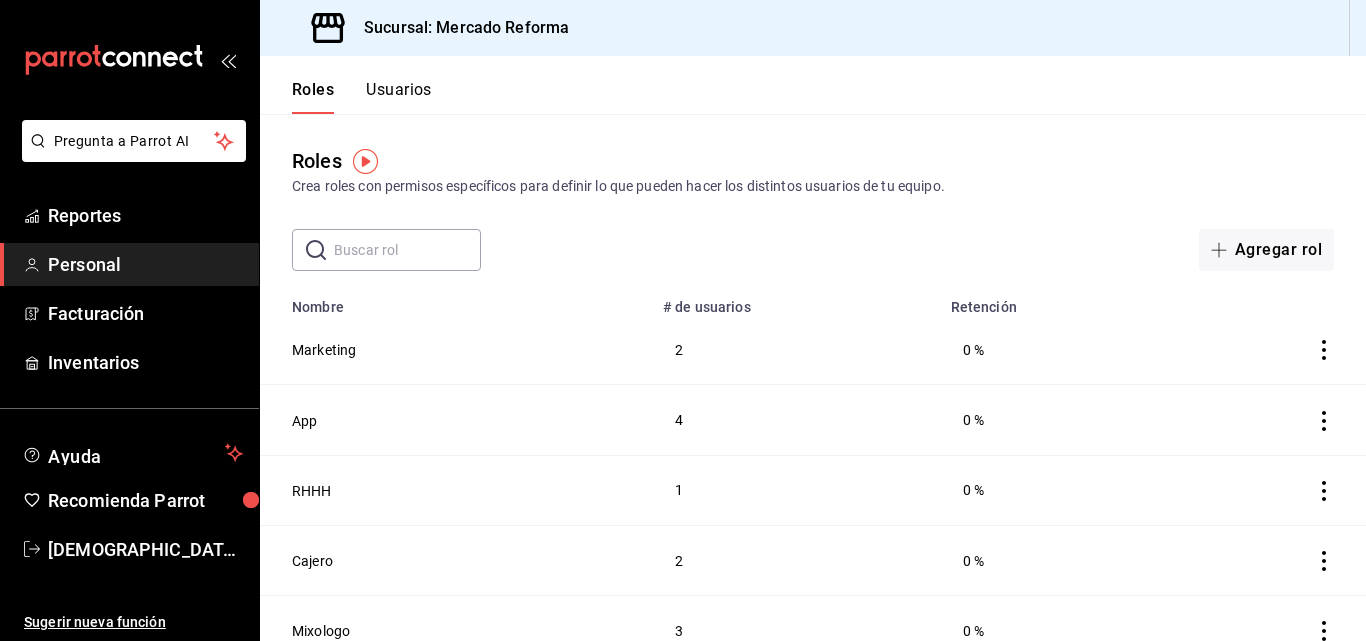click on "Usuarios" at bounding box center (399, 97) 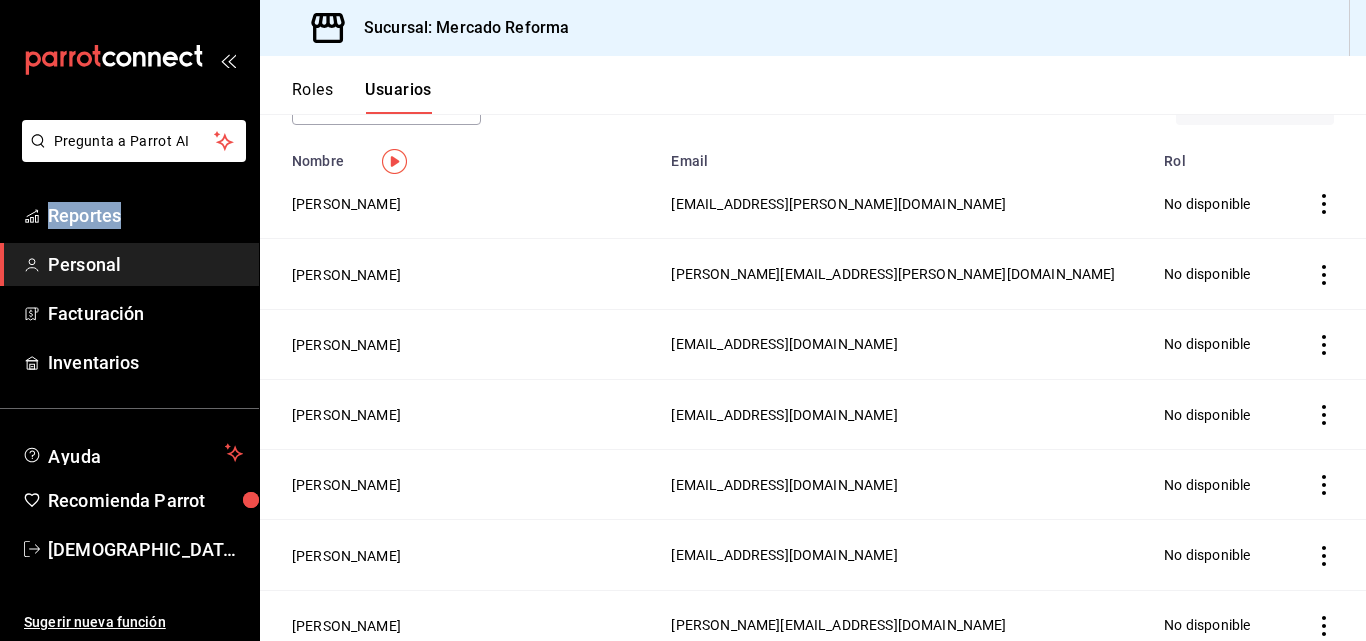 scroll, scrollTop: 0, scrollLeft: 0, axis: both 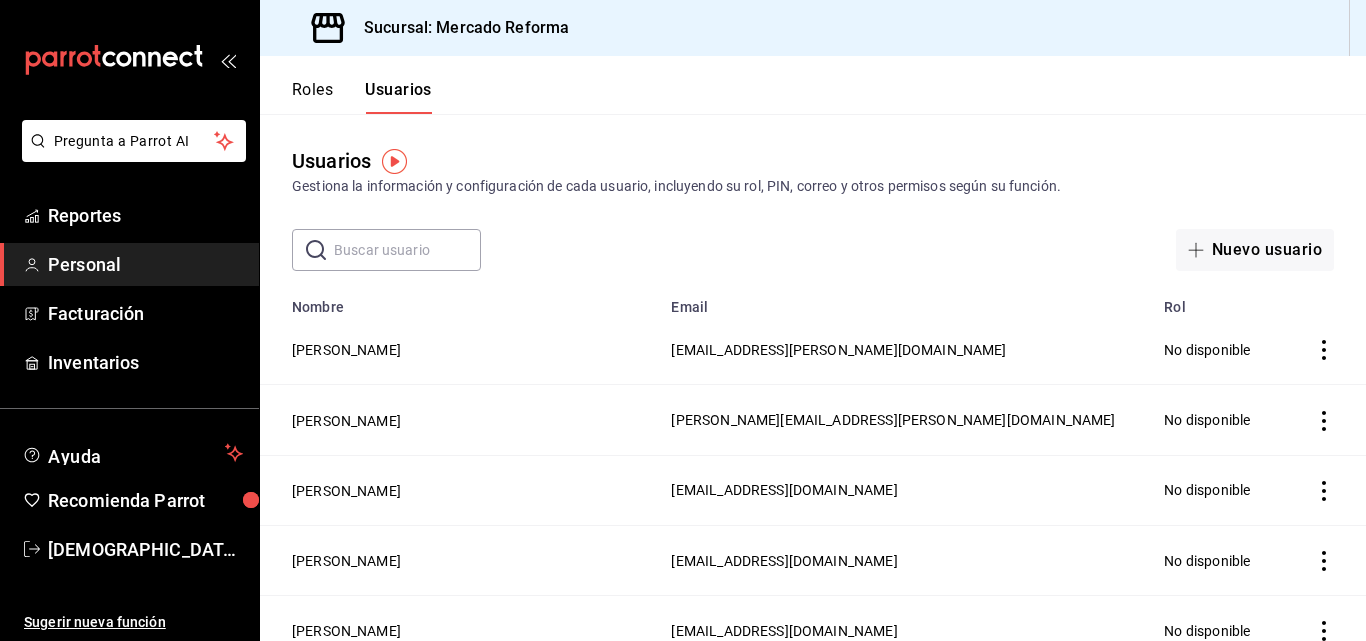 click at bounding box center (407, 250) 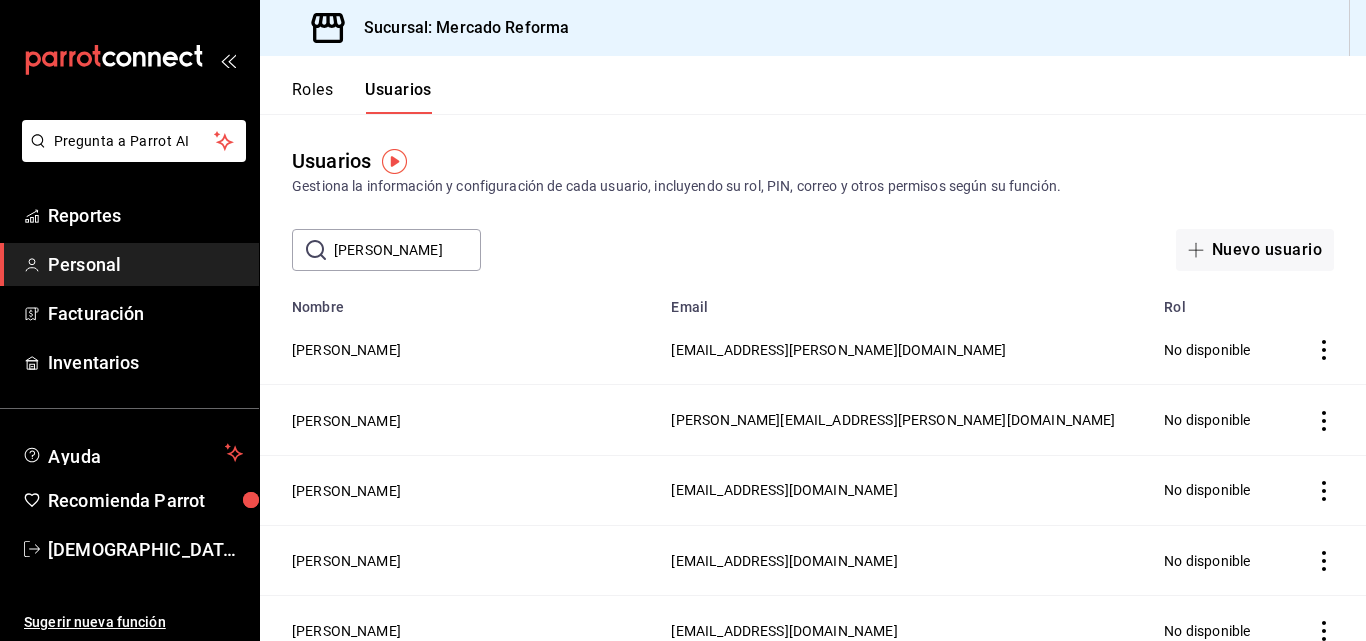 click 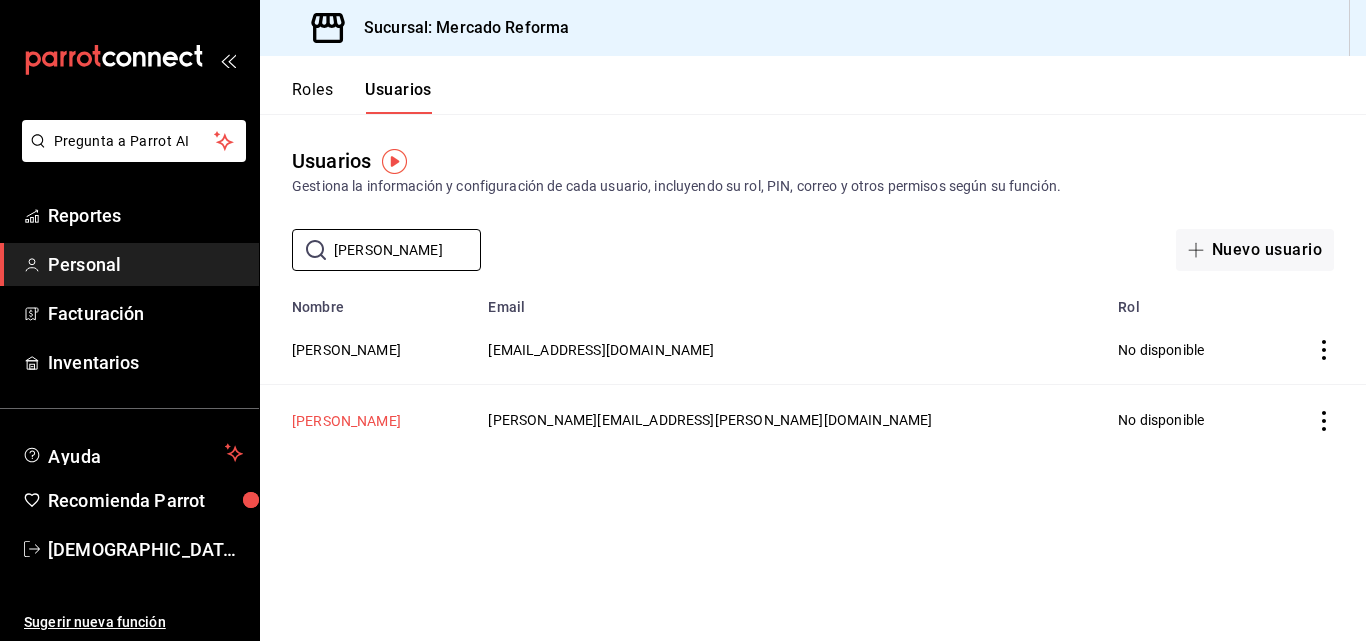 type on "[PERSON_NAME]" 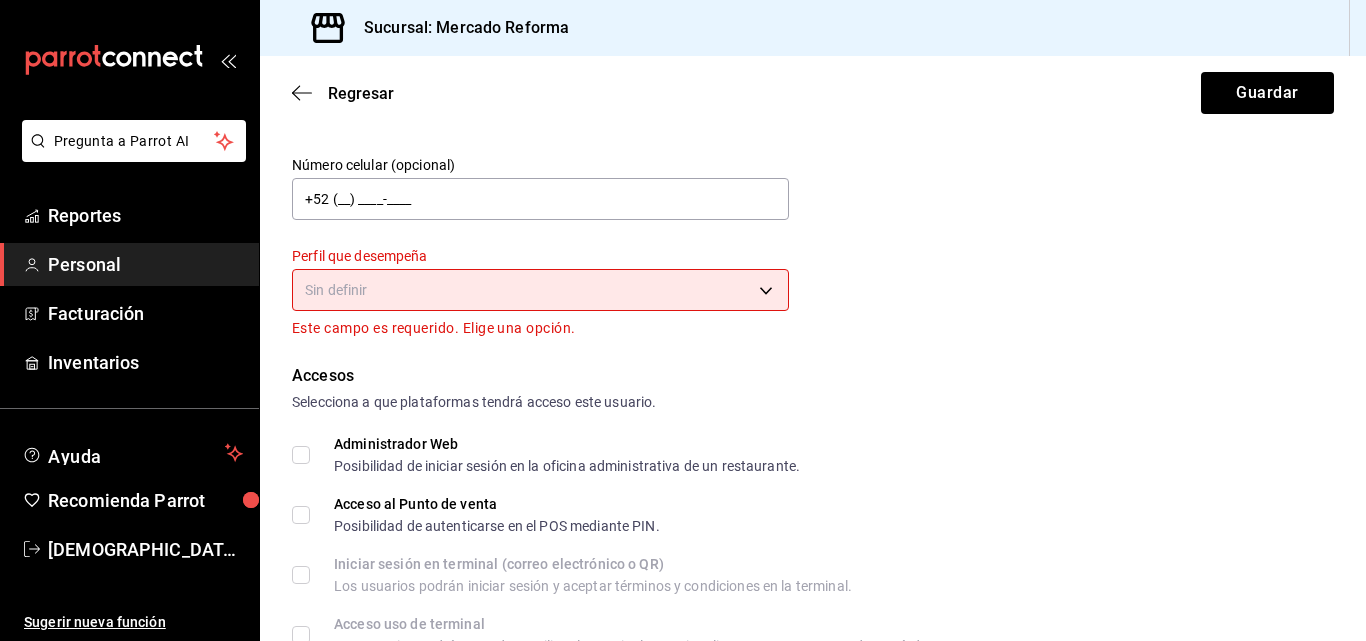 scroll, scrollTop: 0, scrollLeft: 0, axis: both 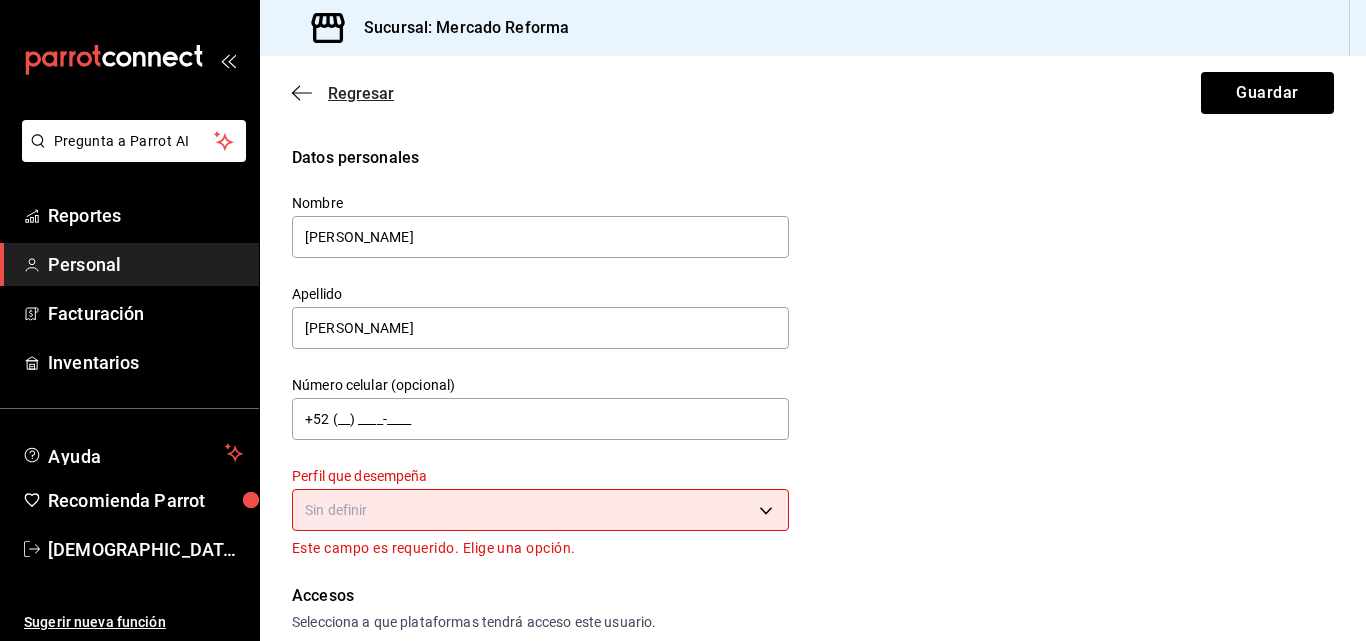 click 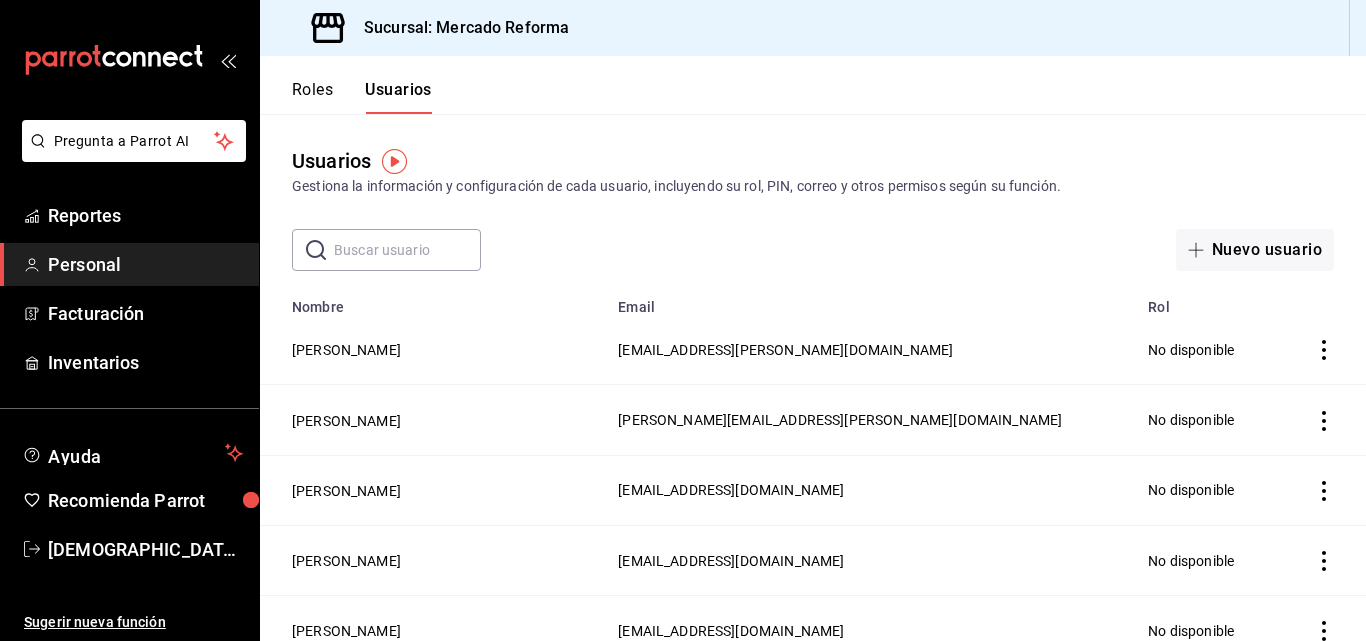 click at bounding box center [407, 250] 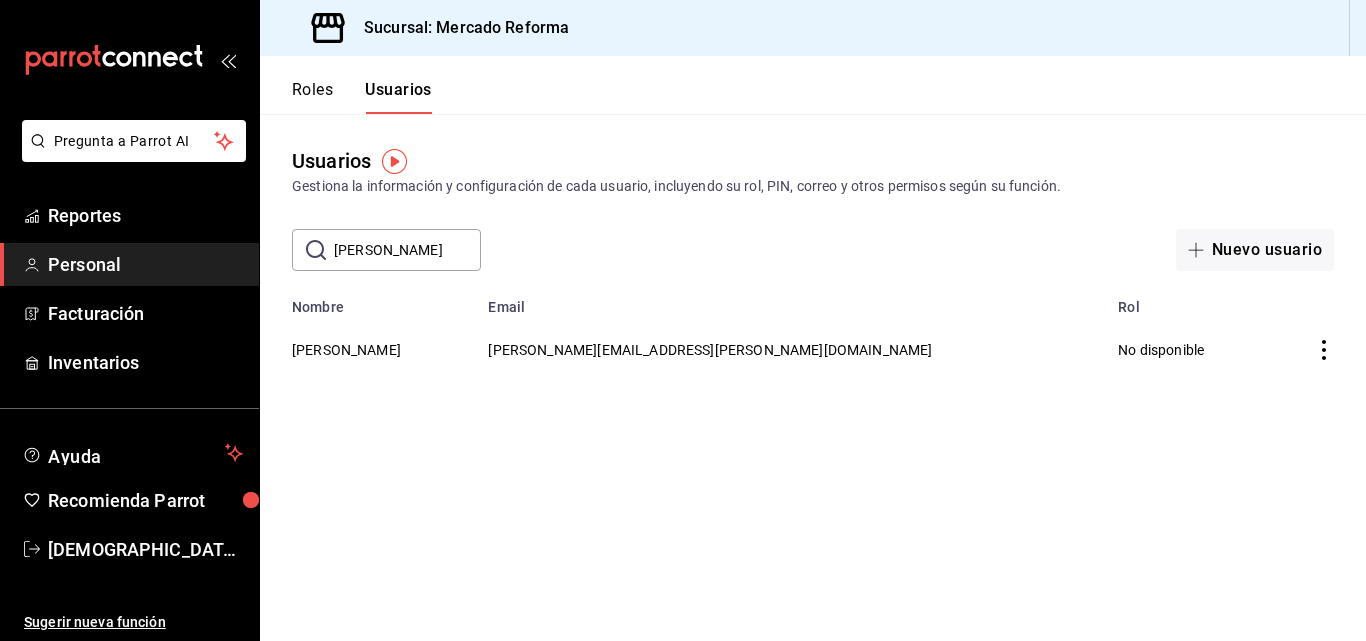 click 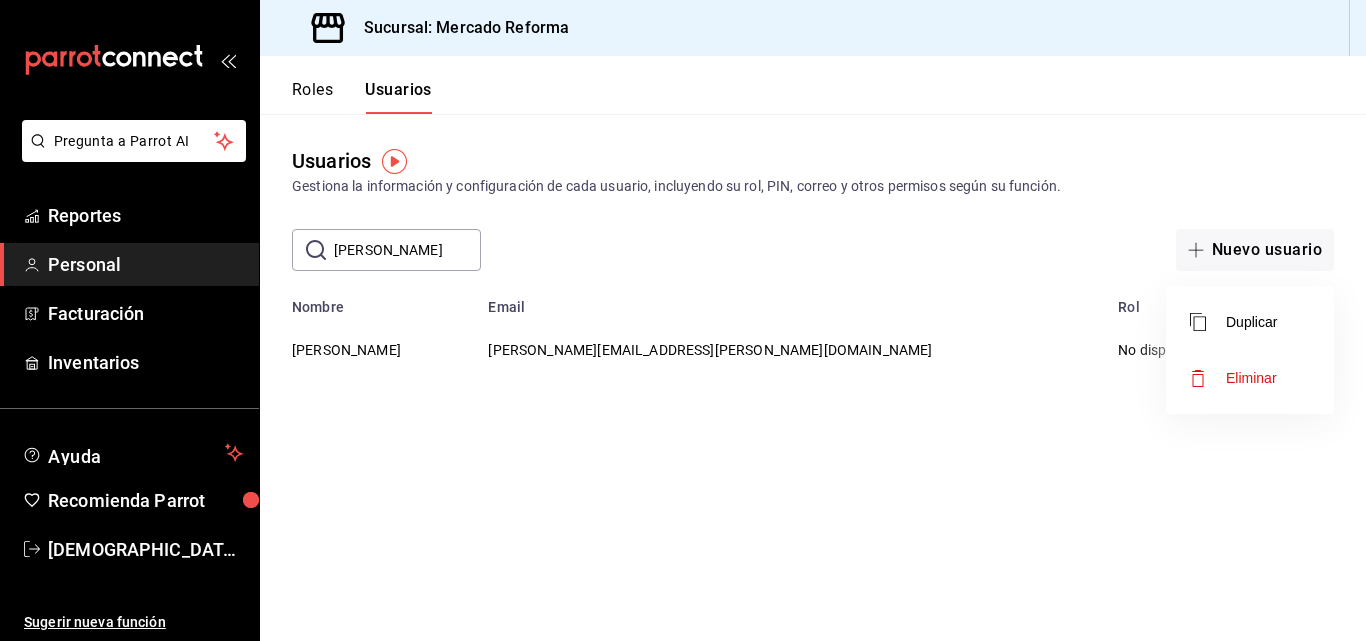 click at bounding box center (683, 320) 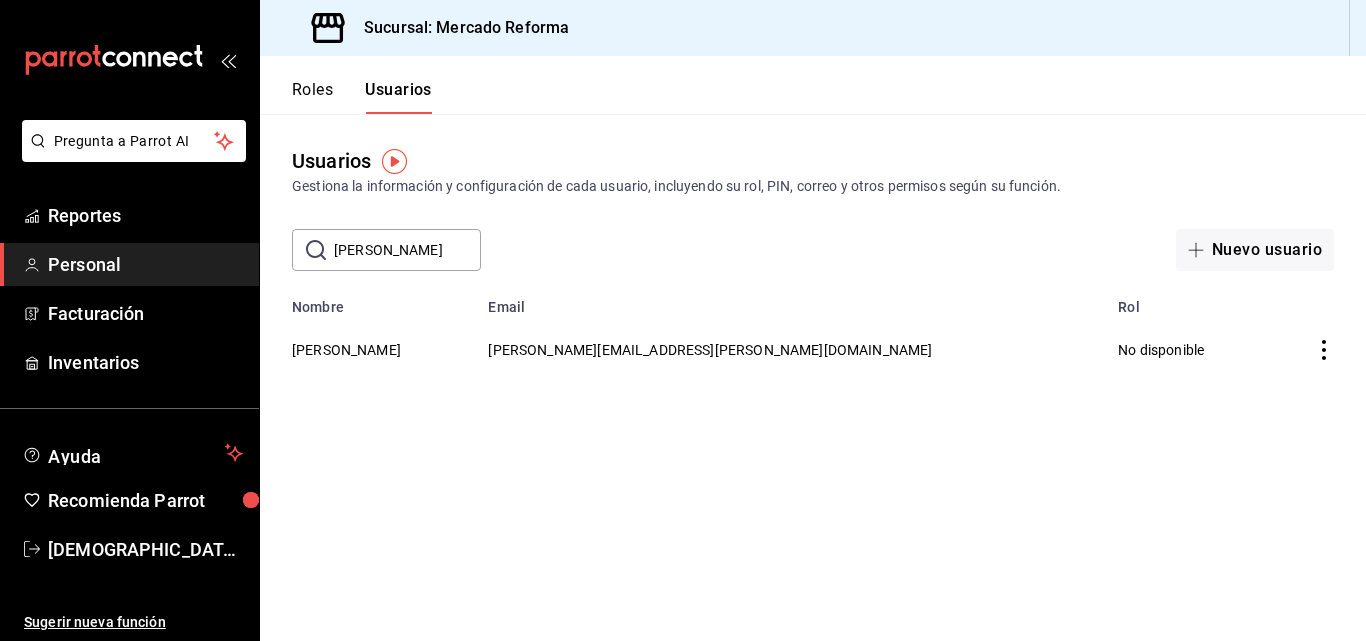 click on "[PERSON_NAME]" at bounding box center [407, 250] 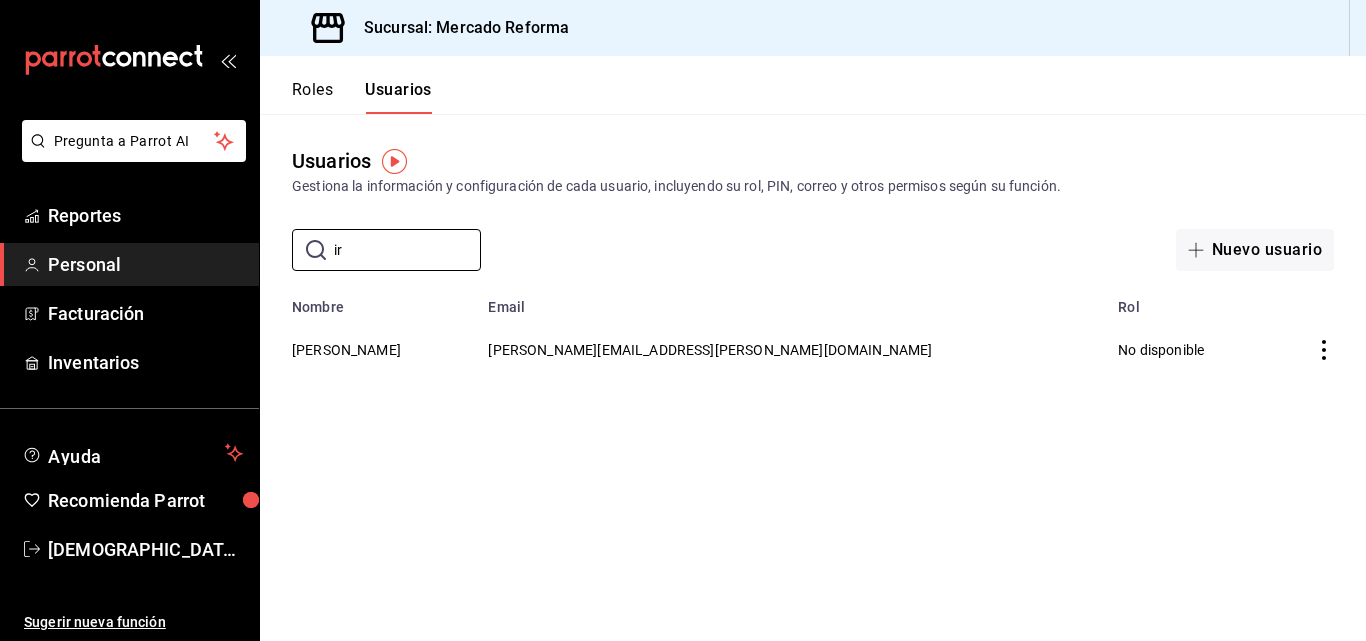 type on "i" 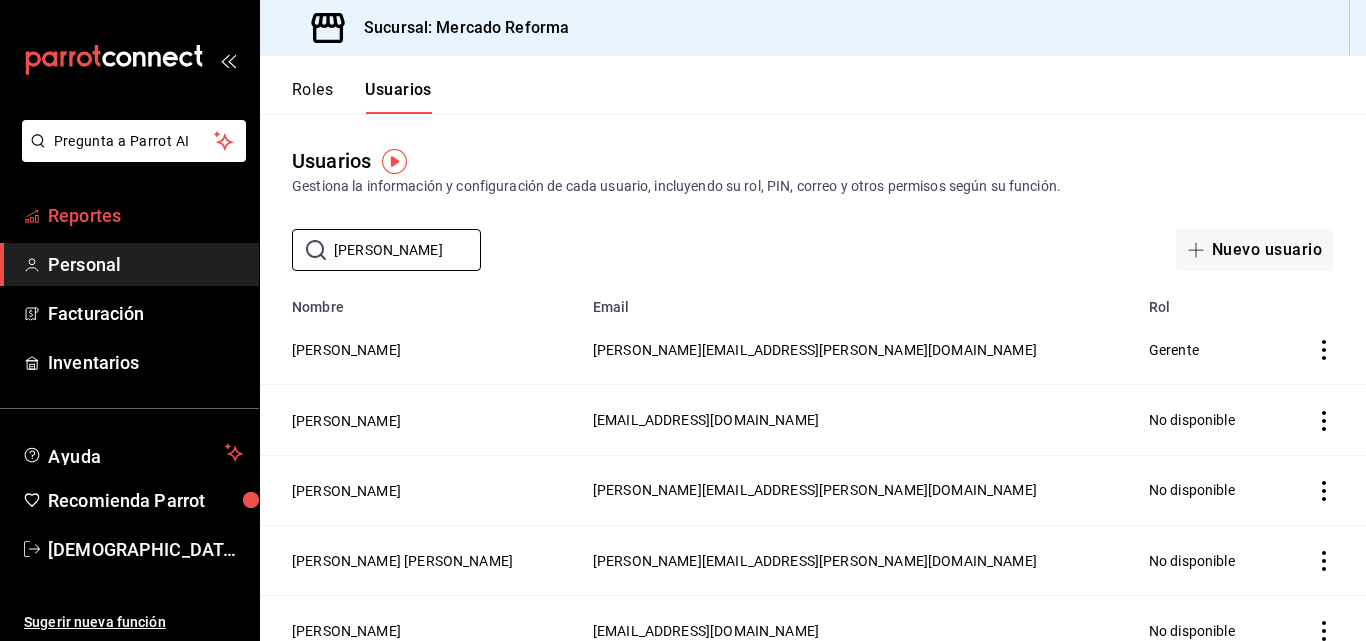drag, startPoint x: 385, startPoint y: 255, endPoint x: 151, endPoint y: 203, distance: 239.70816 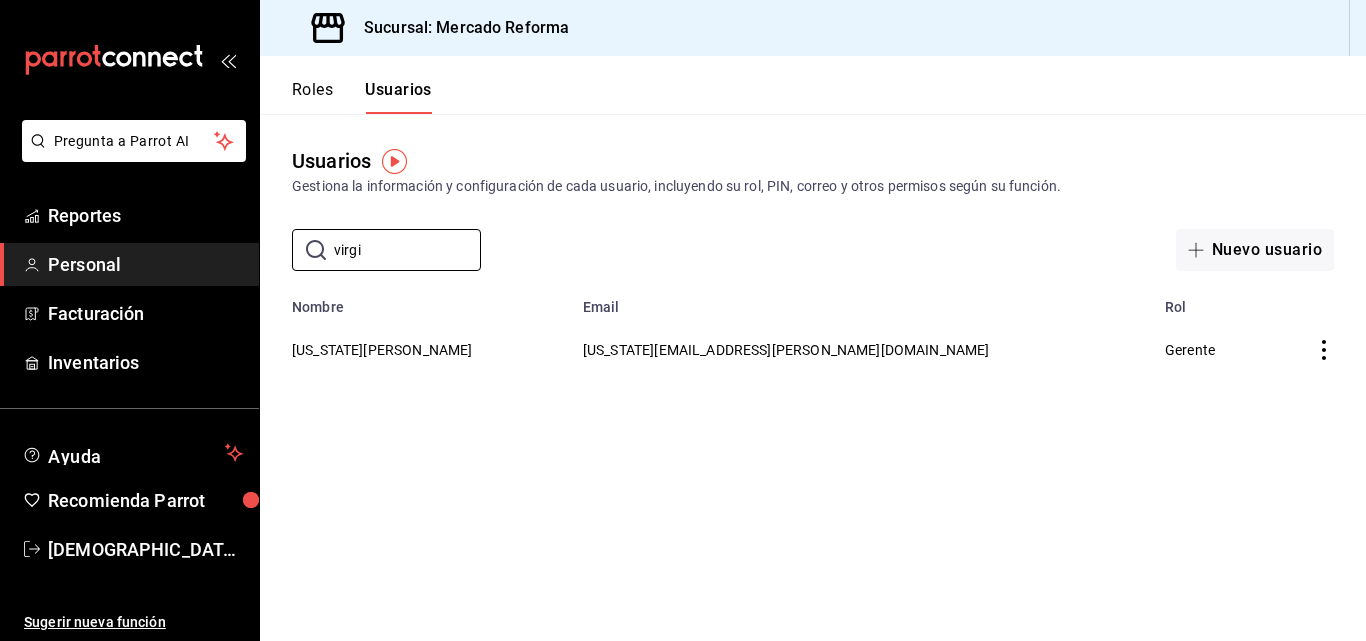type on "virgi" 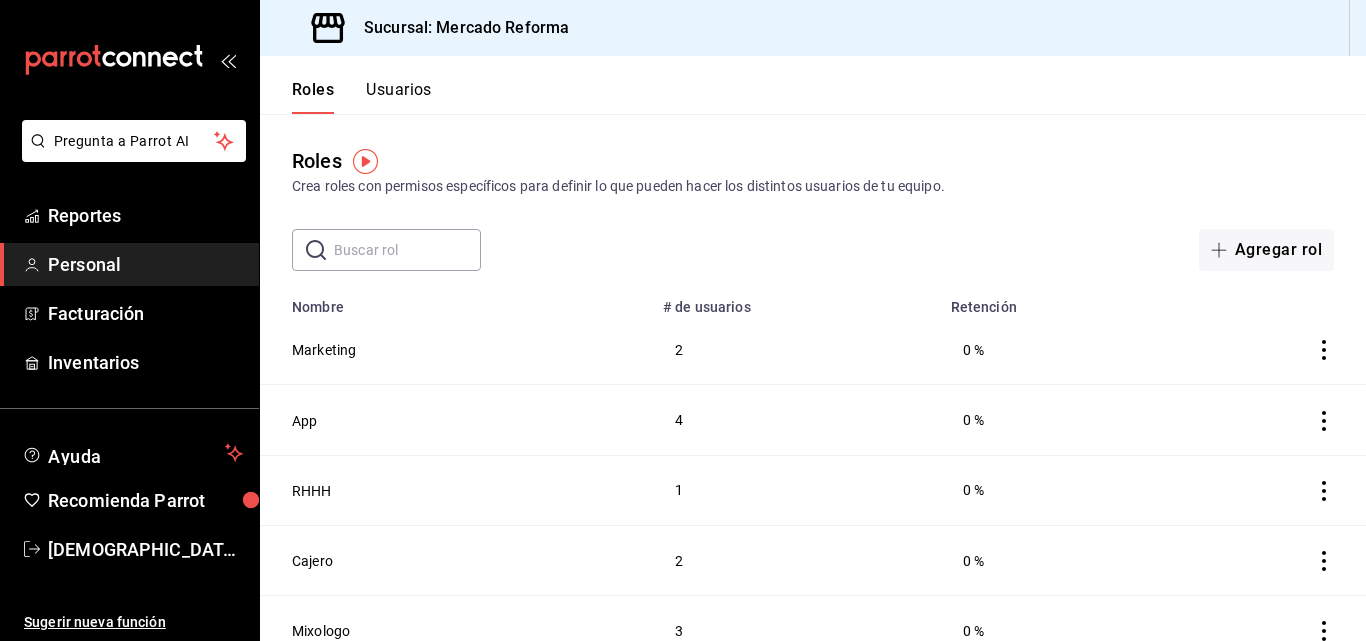 click on "Usuarios" at bounding box center (399, 97) 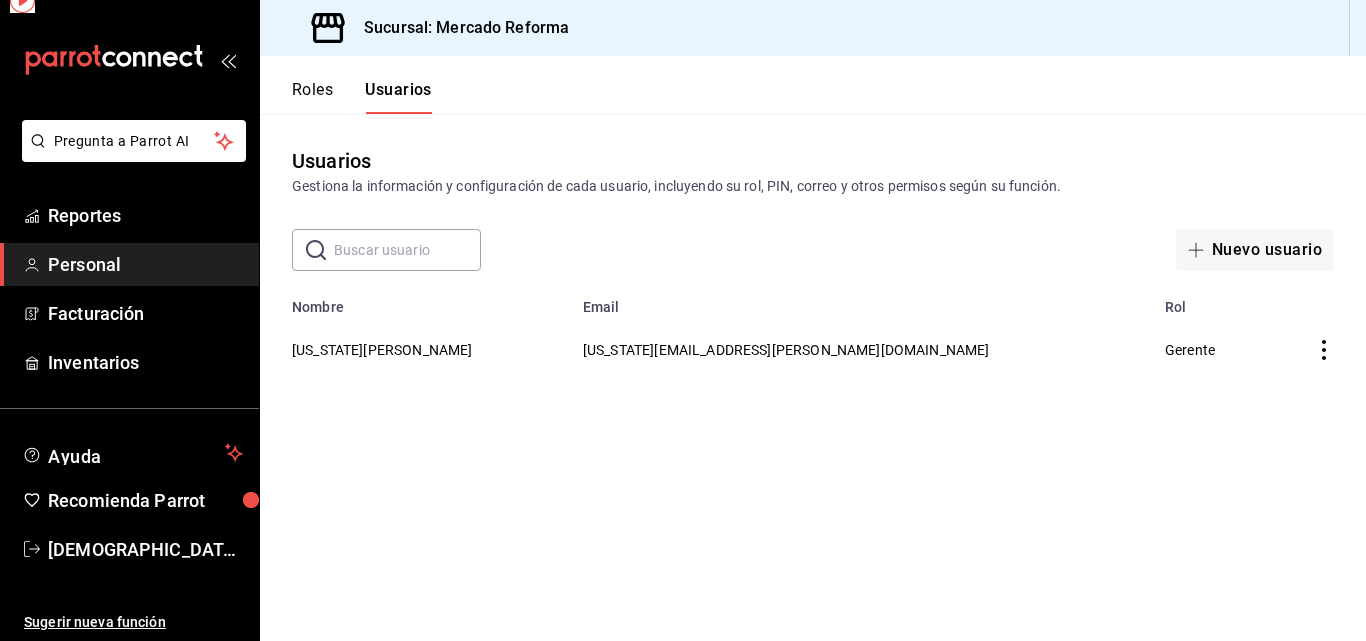 click at bounding box center [407, 250] 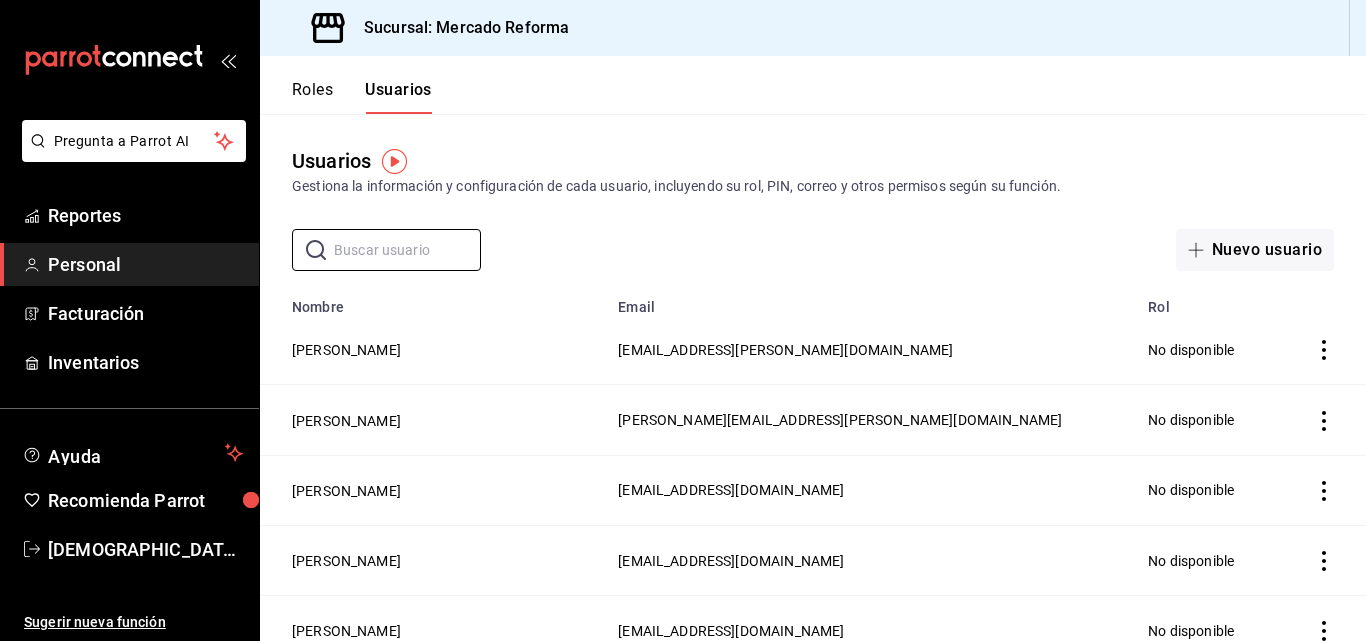 type on "[PERSON_NAME]" 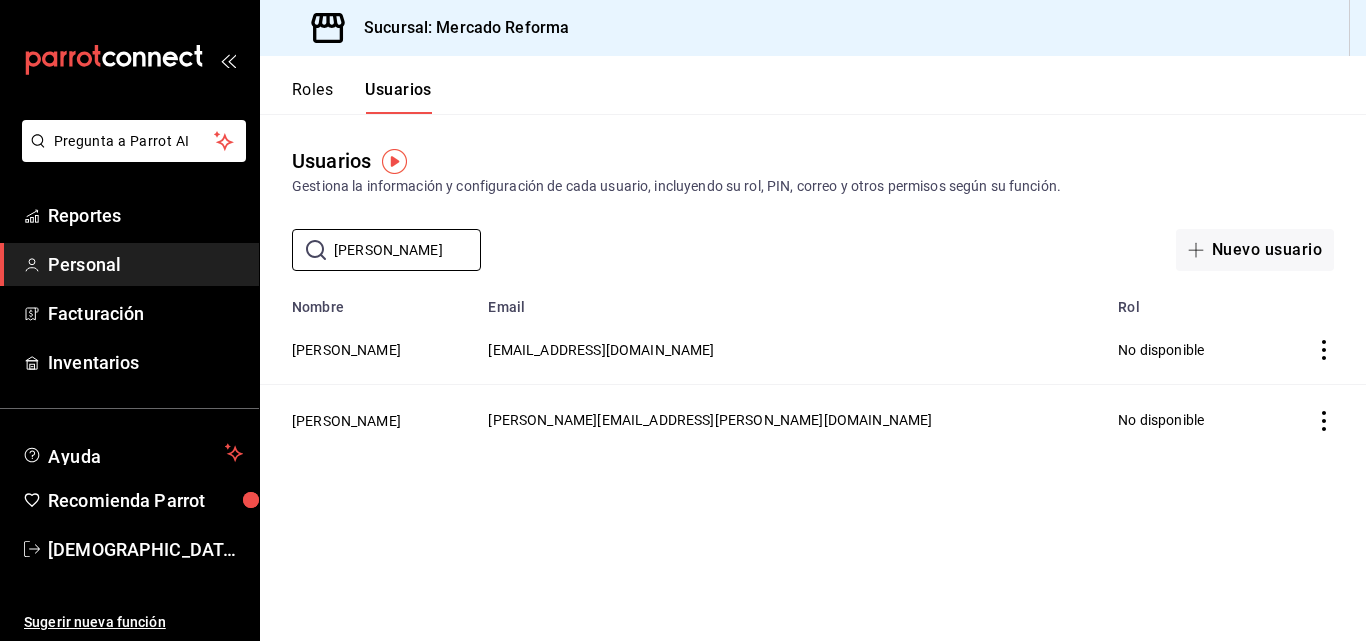 click 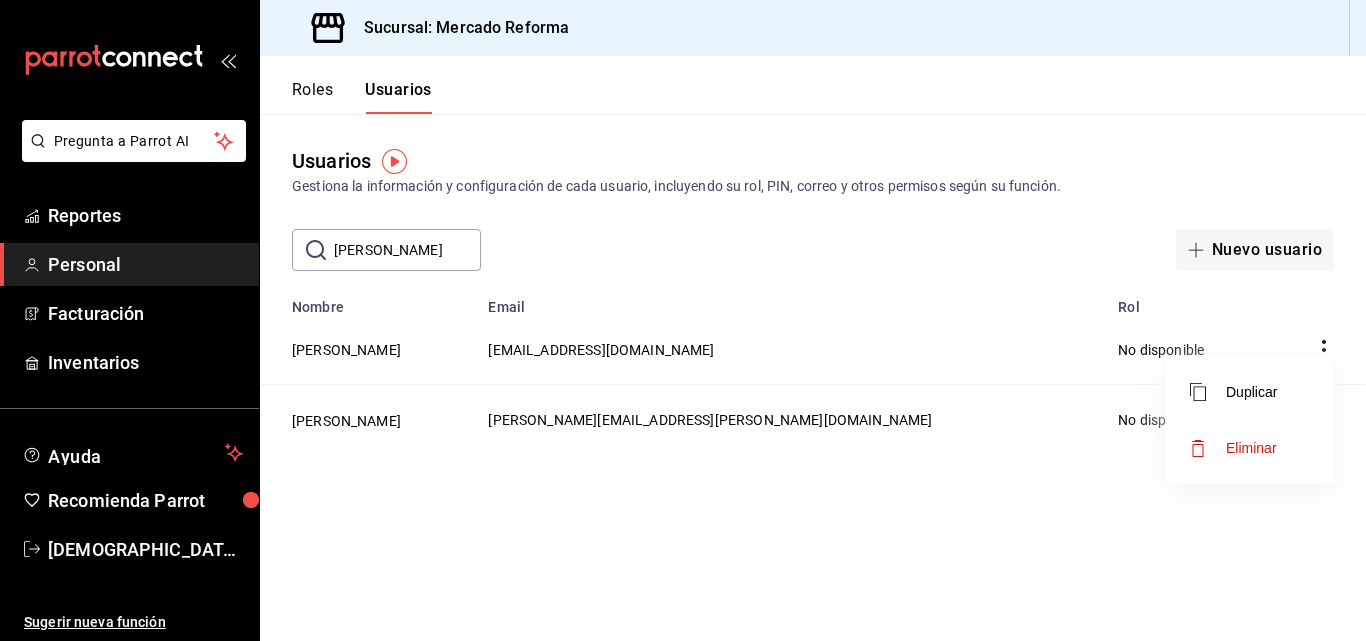 drag, startPoint x: 466, startPoint y: 497, endPoint x: 372, endPoint y: 469, distance: 98.0816 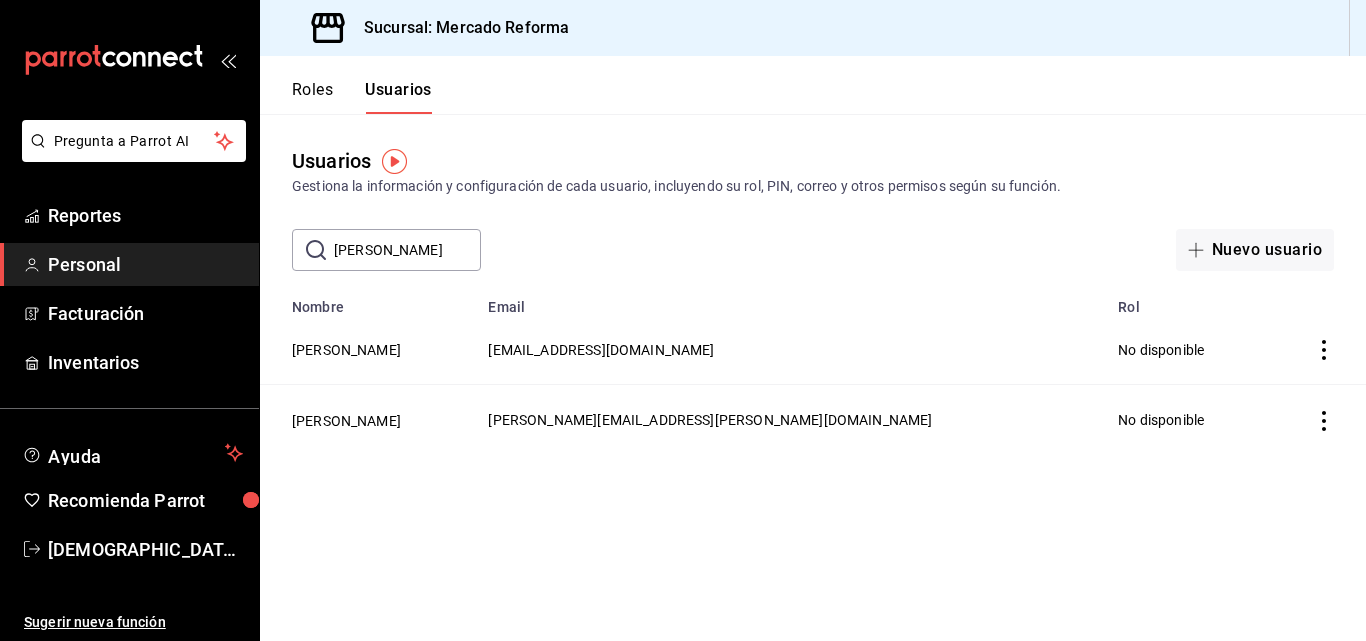 click on "[PERSON_NAME]" at bounding box center [368, 420] 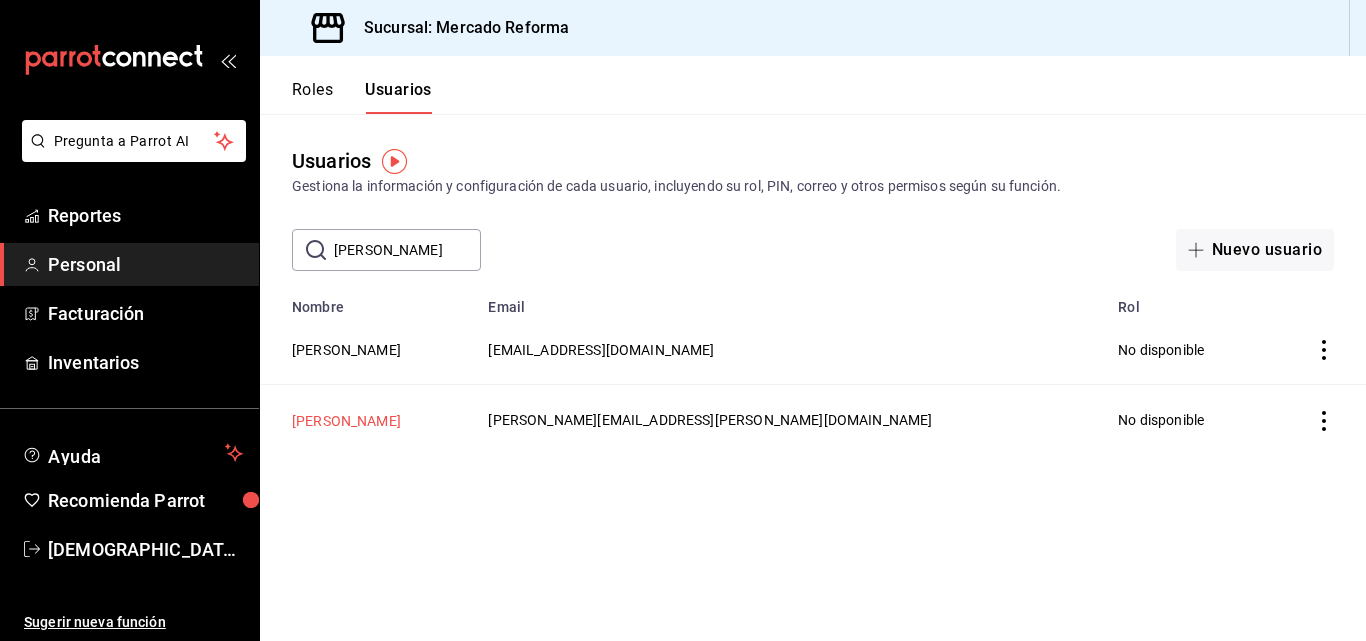 click on "[PERSON_NAME]" at bounding box center (346, 421) 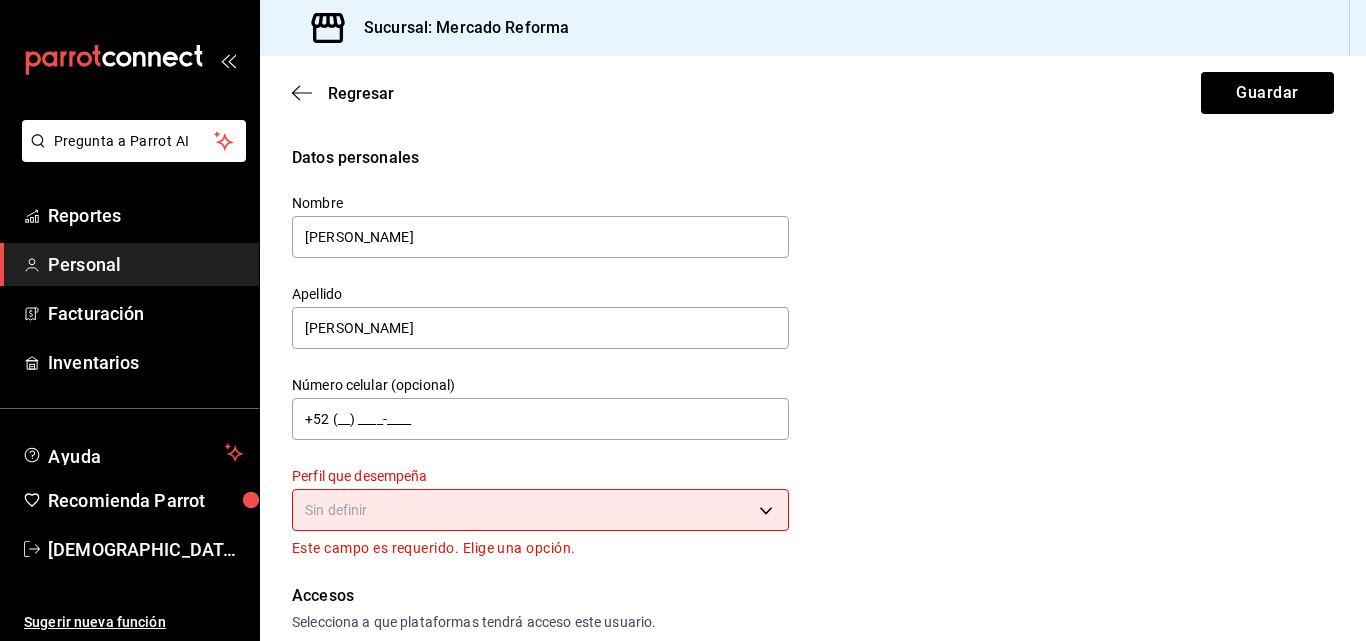 click on "Pregunta a Parrot AI Reportes   Personal   Facturación   Inventarios   Ayuda Recomienda Parrot   [DEMOGRAPHIC_DATA] De la [PERSON_NAME]   Sugerir nueva función   Sucursal: [PERSON_NAME] Reforma Regresar Guardar Datos personales Nombre [PERSON_NAME] [PERSON_NAME] Número celular (opcional) +52 (__) ____-____ Perfil que desempeña Sin definir Este campo es requerido. Elige una opción. Accesos Selecciona a que plataformas tendrá acceso este usuario. Administrador Web Posibilidad de iniciar sesión en la oficina administrativa de un restaurante.  Acceso al Punto de venta Posibilidad de autenticarse en el POS mediante PIN.  Iniciar sesión en terminal (correo electrónico o QR) Los usuarios podrán iniciar sesión y aceptar términos y condiciones en la terminal. Acceso uso de terminal Los usuarios podrán acceder y utilizar la terminal para visualizar y procesar pagos de sus órdenes. Correo electrónico Se volverá obligatorio [PERSON_NAME] ciertos accesos activados. [PERSON_NAME][EMAIL_ADDRESS][PERSON_NAME][DOMAIN_NAME] Contraseña Contraseña Repetir contraseña PIN" at bounding box center [683, 320] 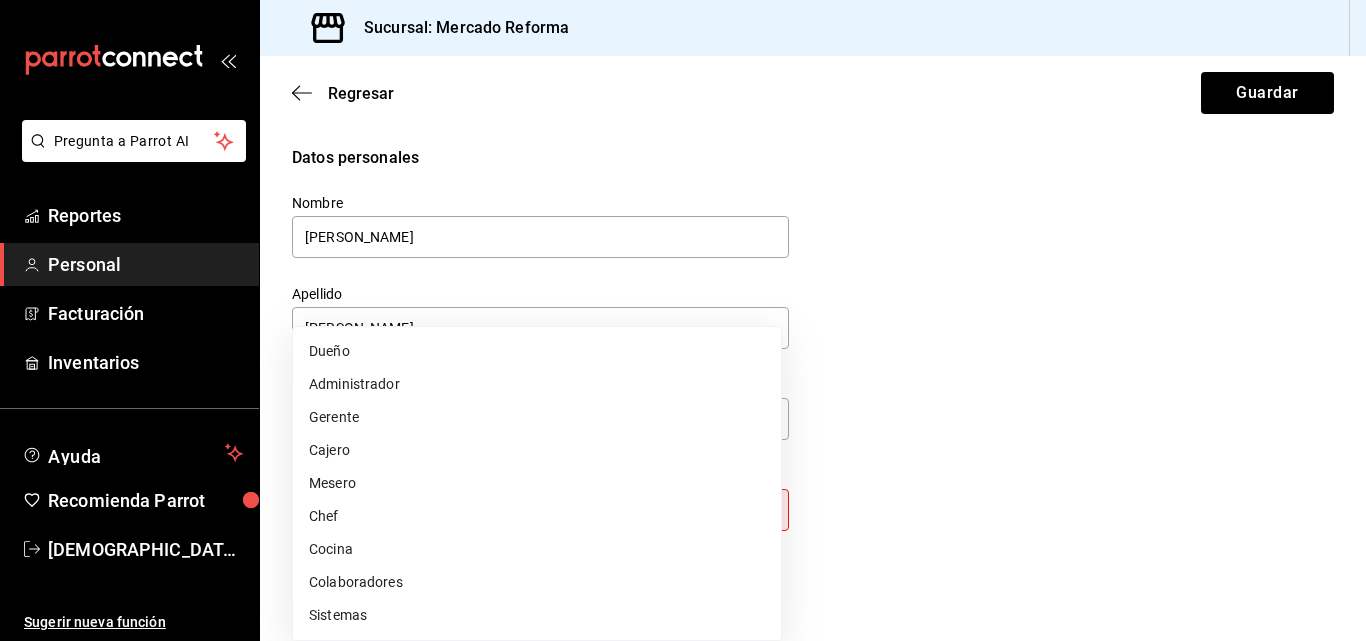 click on "Gerente" at bounding box center (537, 417) 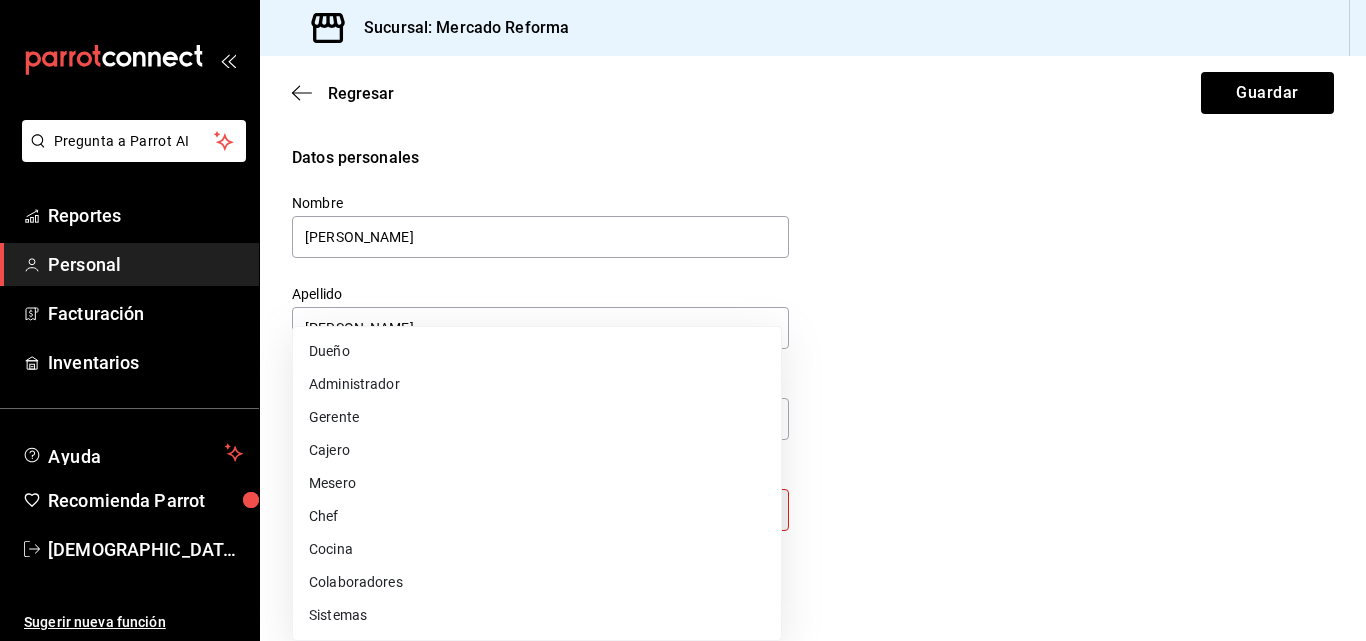 type on "MANAGER" 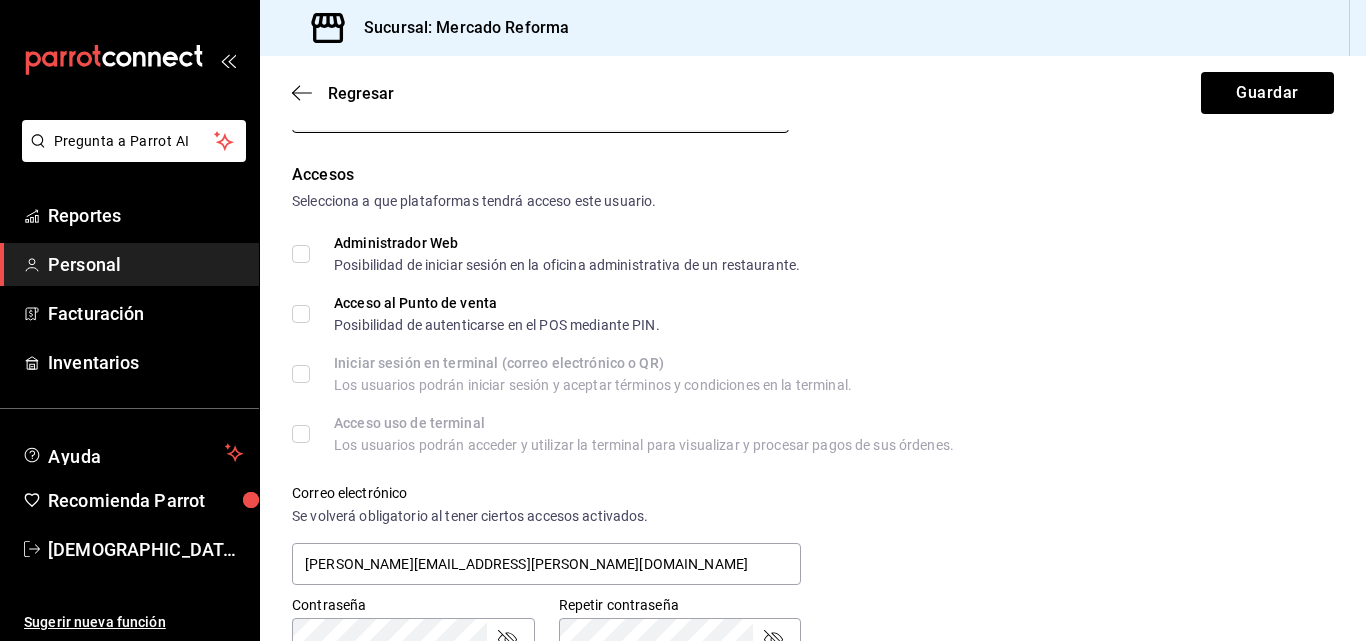scroll, scrollTop: 400, scrollLeft: 0, axis: vertical 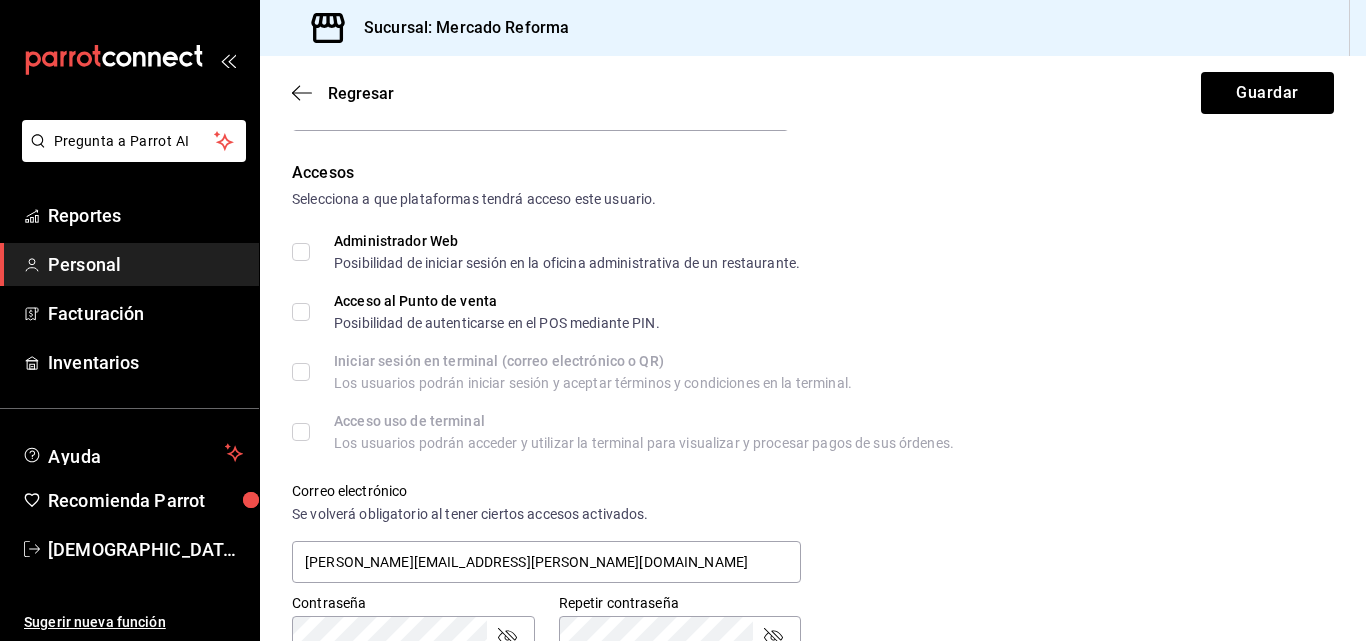 click on "Acceso al Punto de venta Posibilidad de autenticarse en el POS mediante PIN." at bounding box center (301, 312) 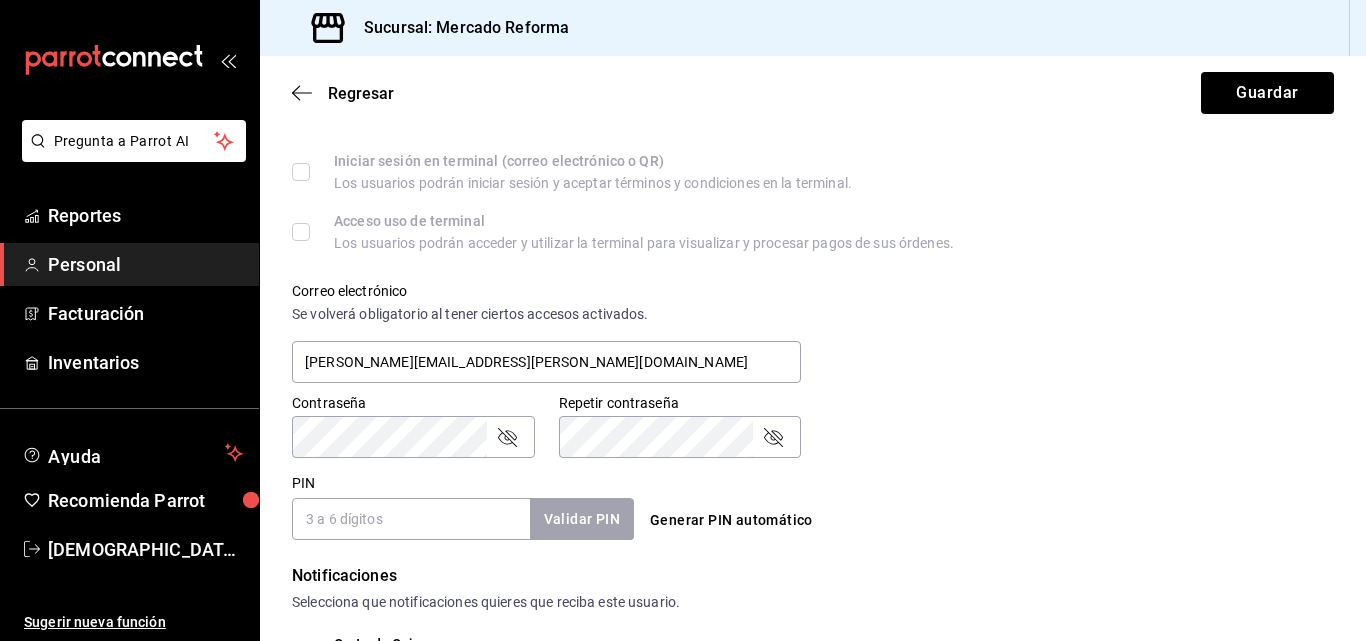 scroll, scrollTop: 700, scrollLeft: 0, axis: vertical 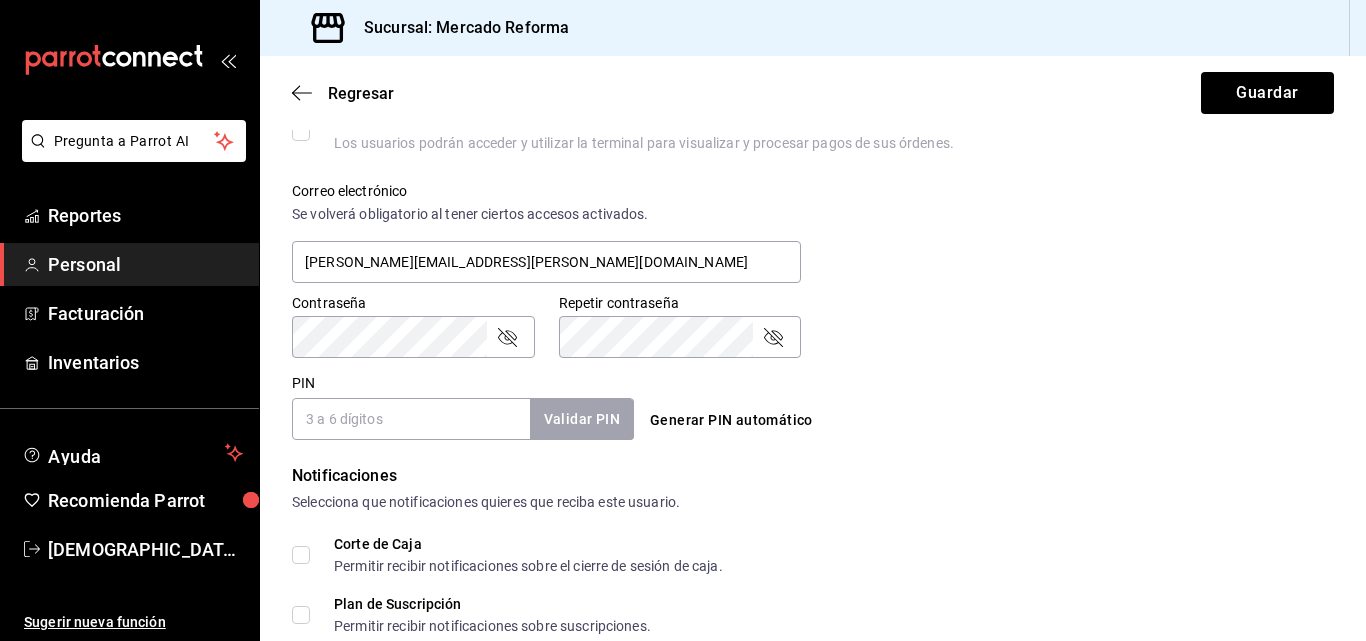 click on "PIN" at bounding box center (411, 419) 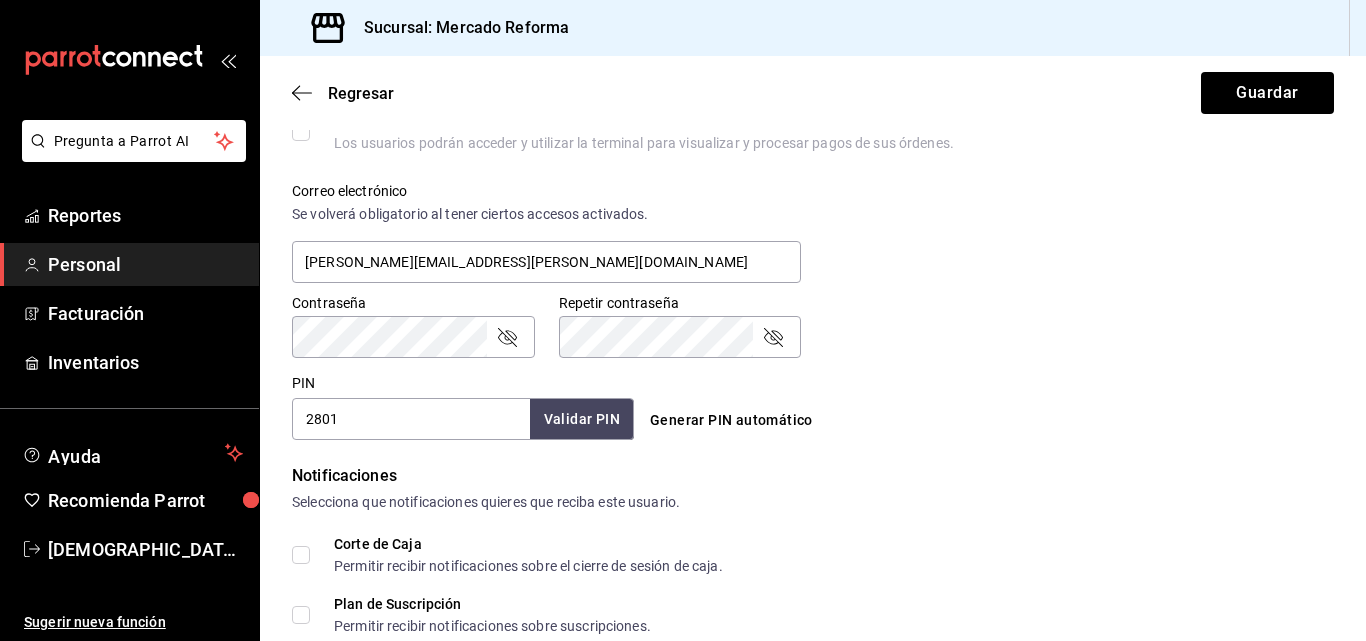 type on "2801" 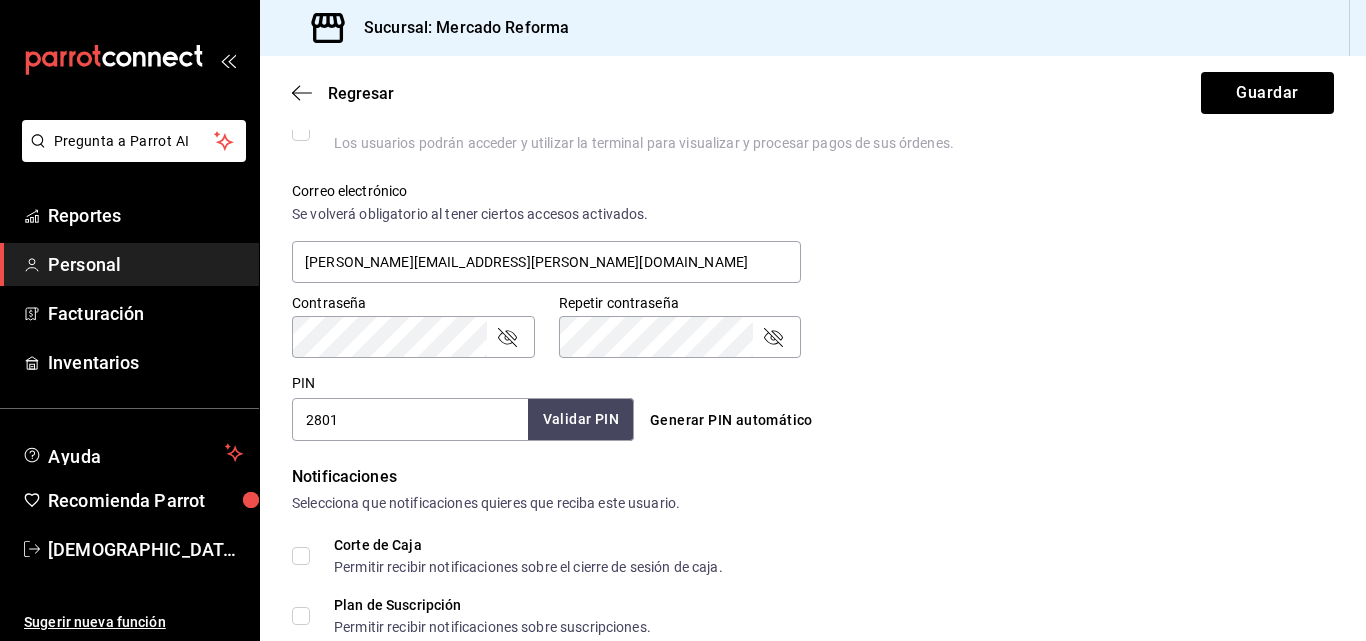 click on "Validar PIN" at bounding box center (581, 419) 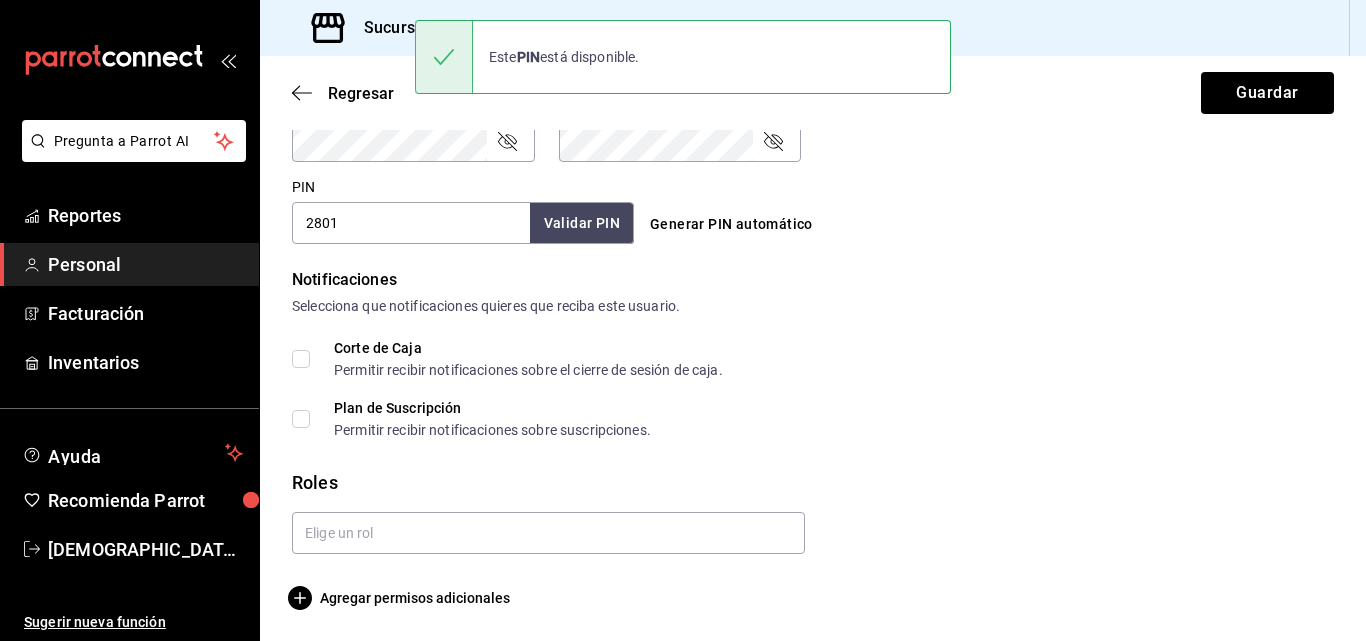 scroll, scrollTop: 897, scrollLeft: 0, axis: vertical 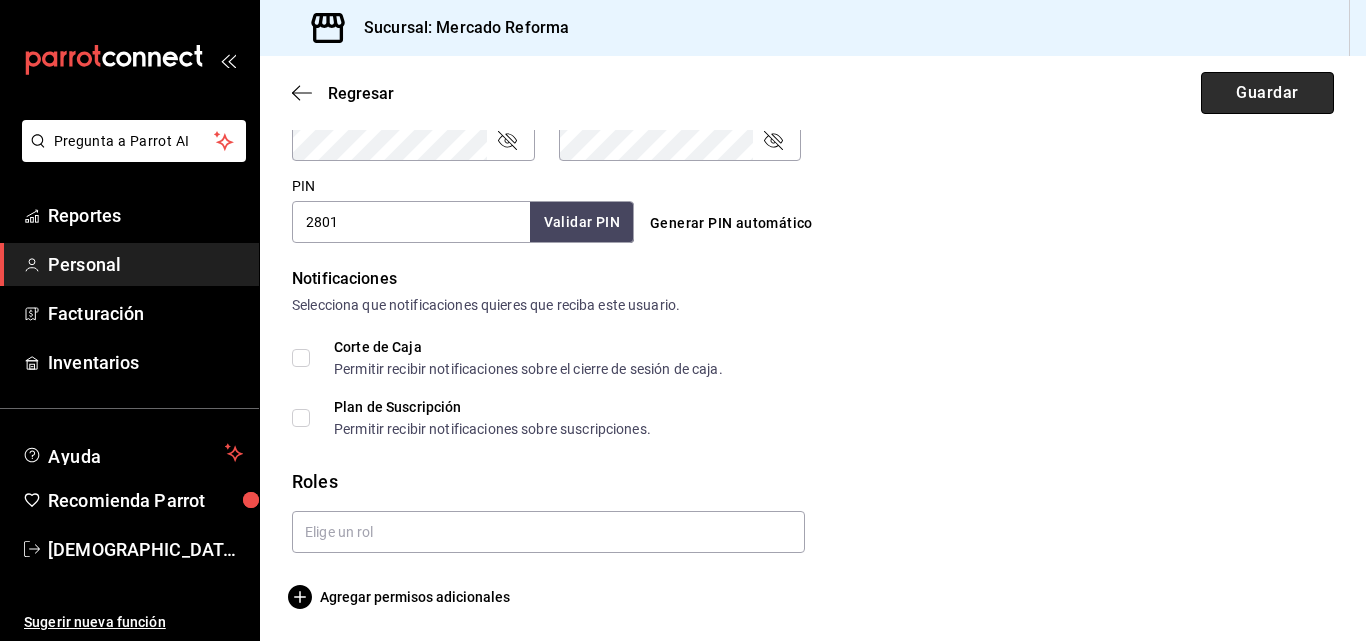 click on "Guardar" at bounding box center (1267, 93) 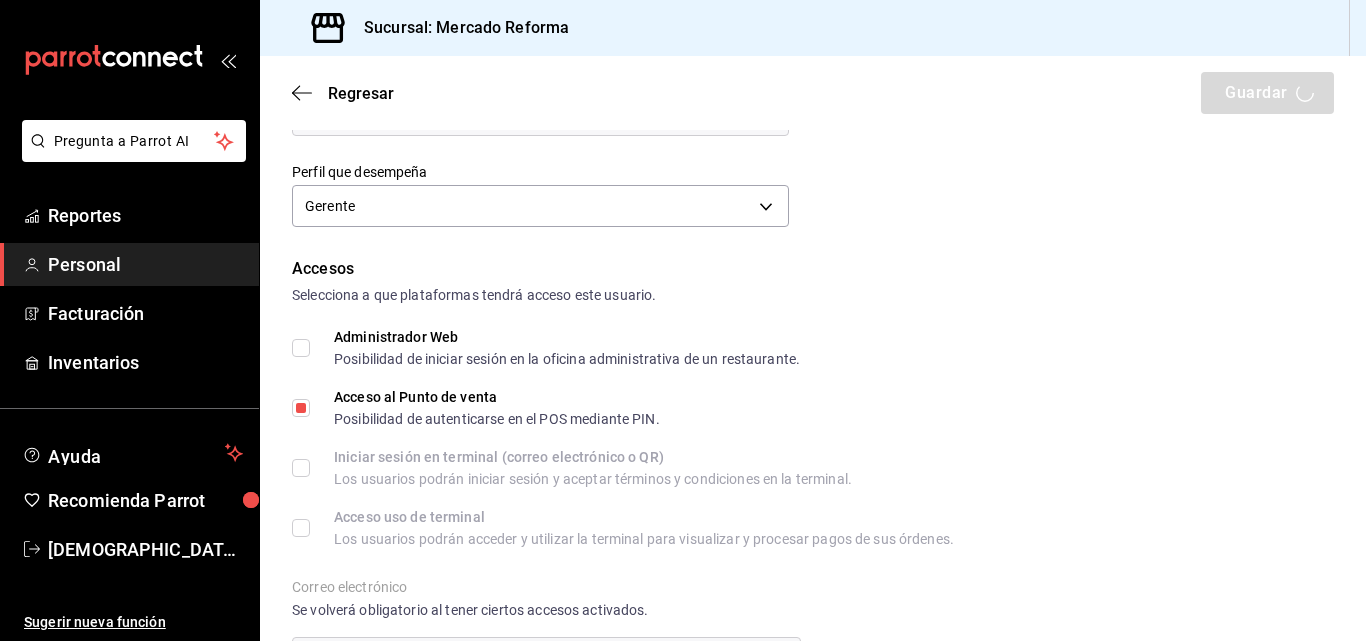 scroll, scrollTop: 0, scrollLeft: 0, axis: both 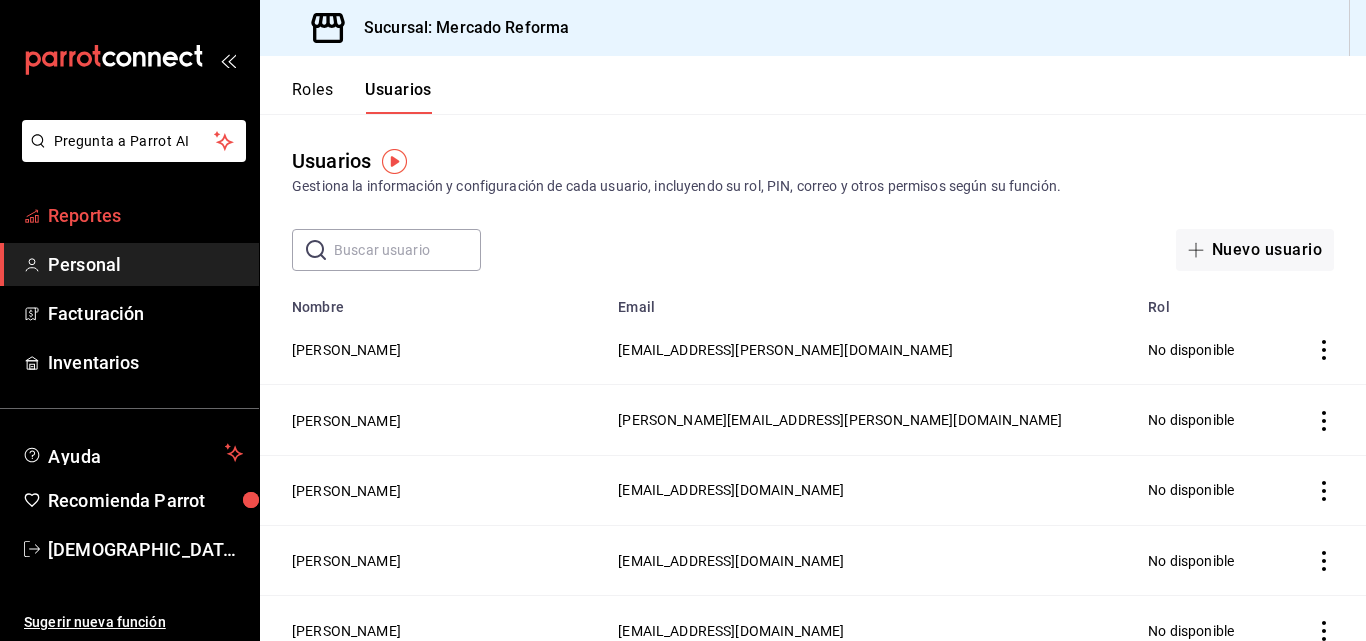 click on "Reportes" at bounding box center [145, 215] 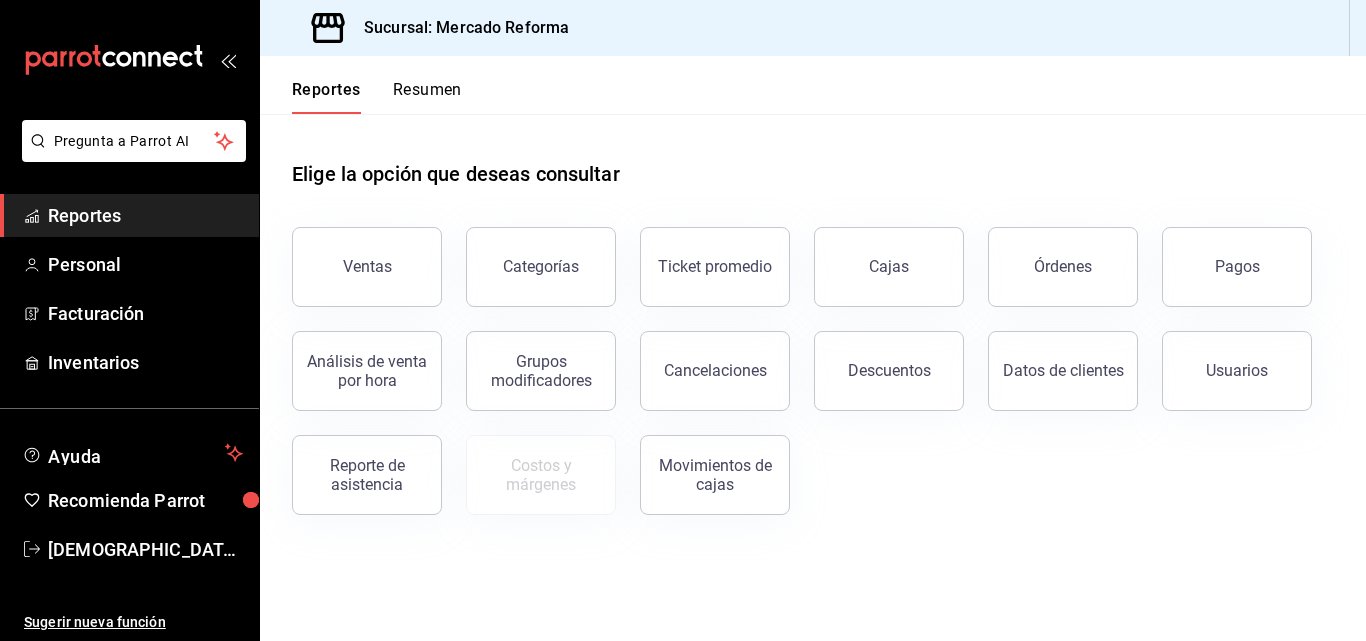 click on "Ventas" at bounding box center (367, 267) 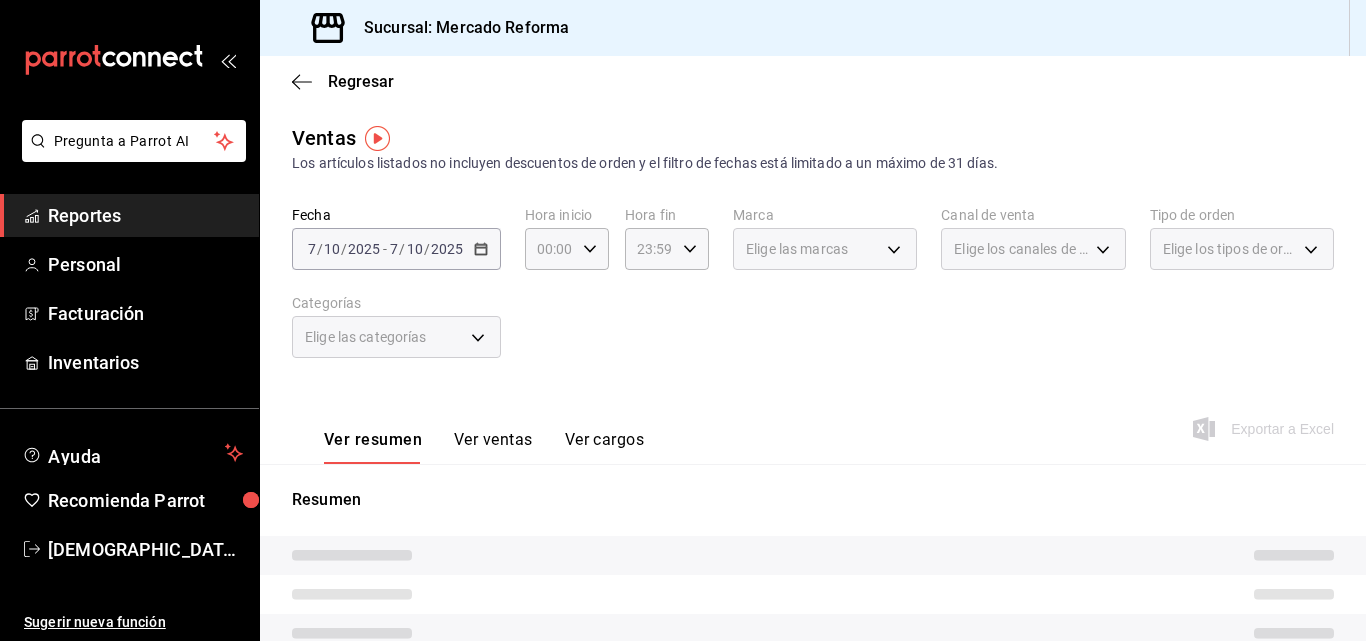 click on "/" at bounding box center [427, 249] 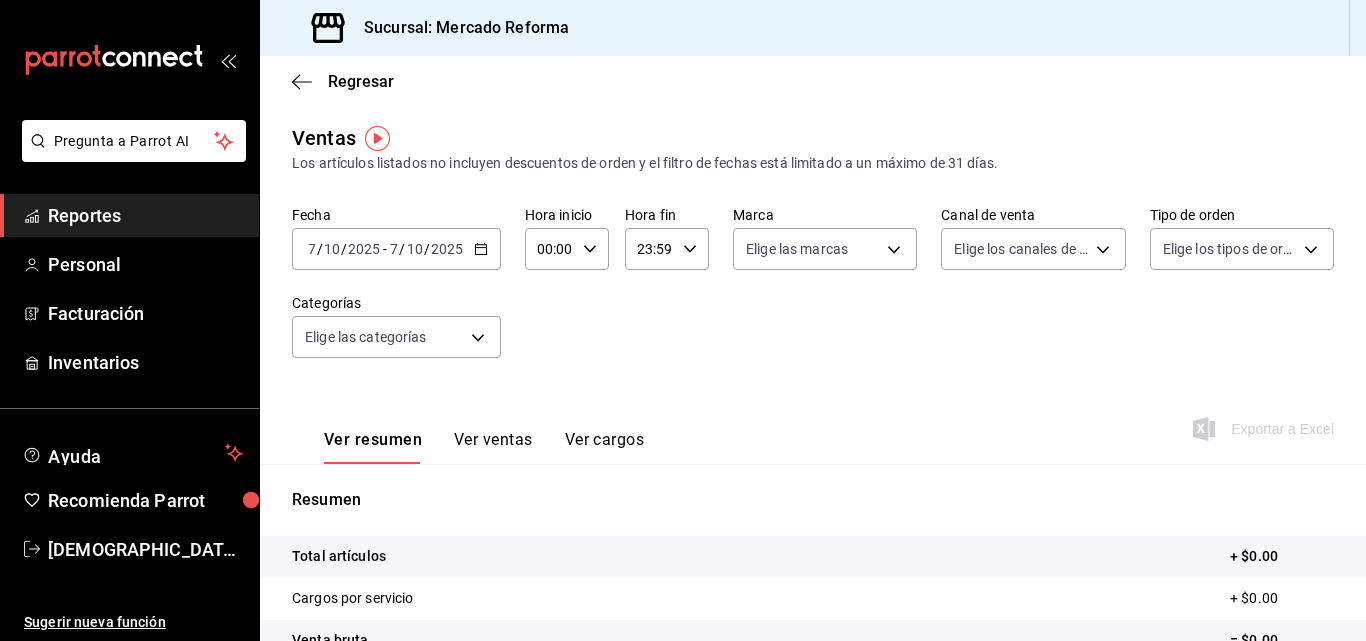 click on "10" at bounding box center (415, 249) 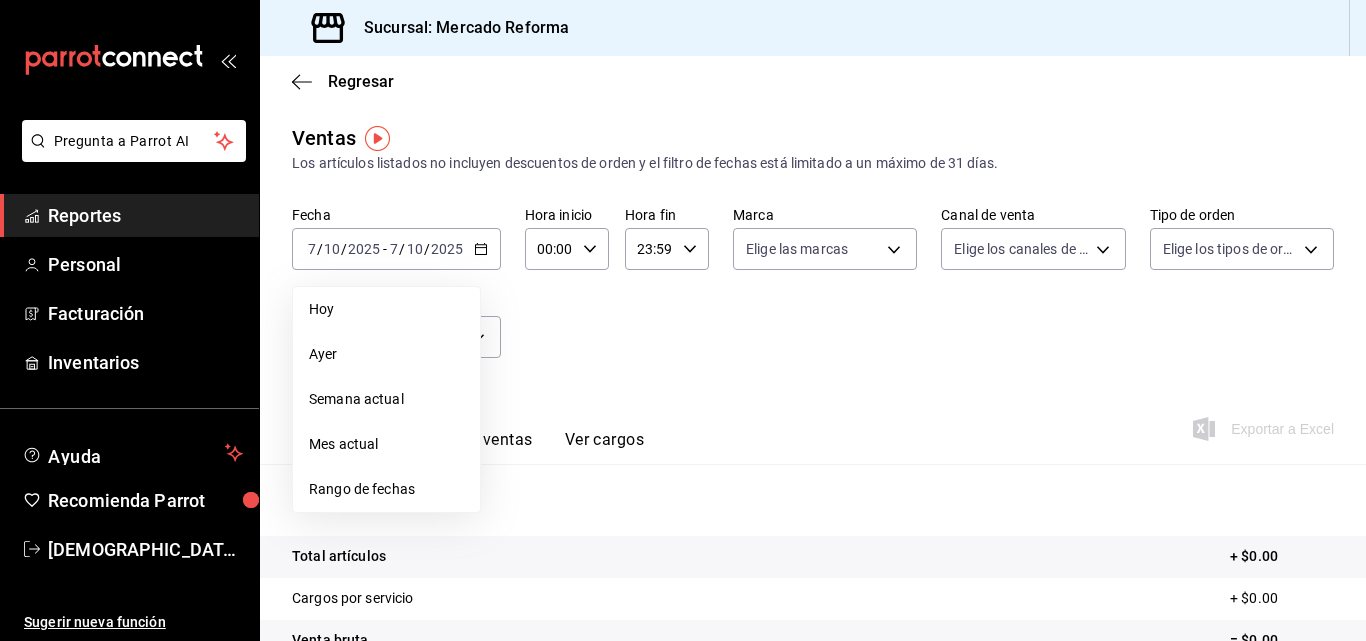click on "Mes actual" at bounding box center [386, 444] 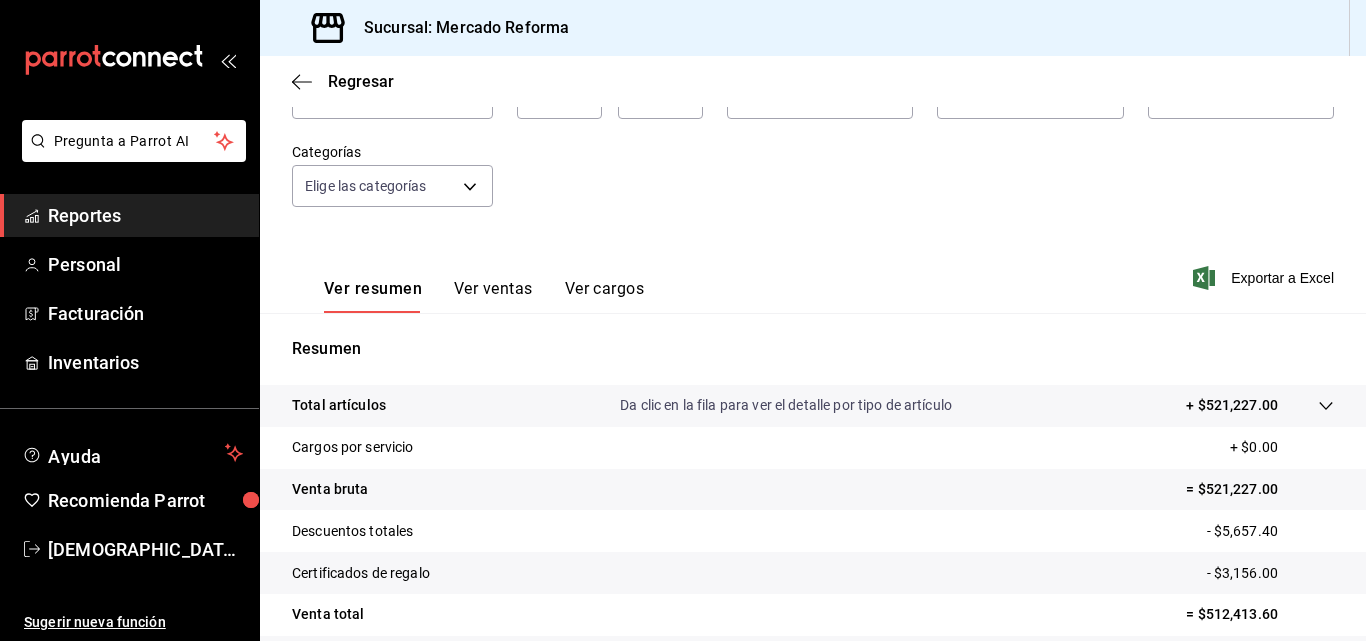scroll, scrollTop: 317, scrollLeft: 0, axis: vertical 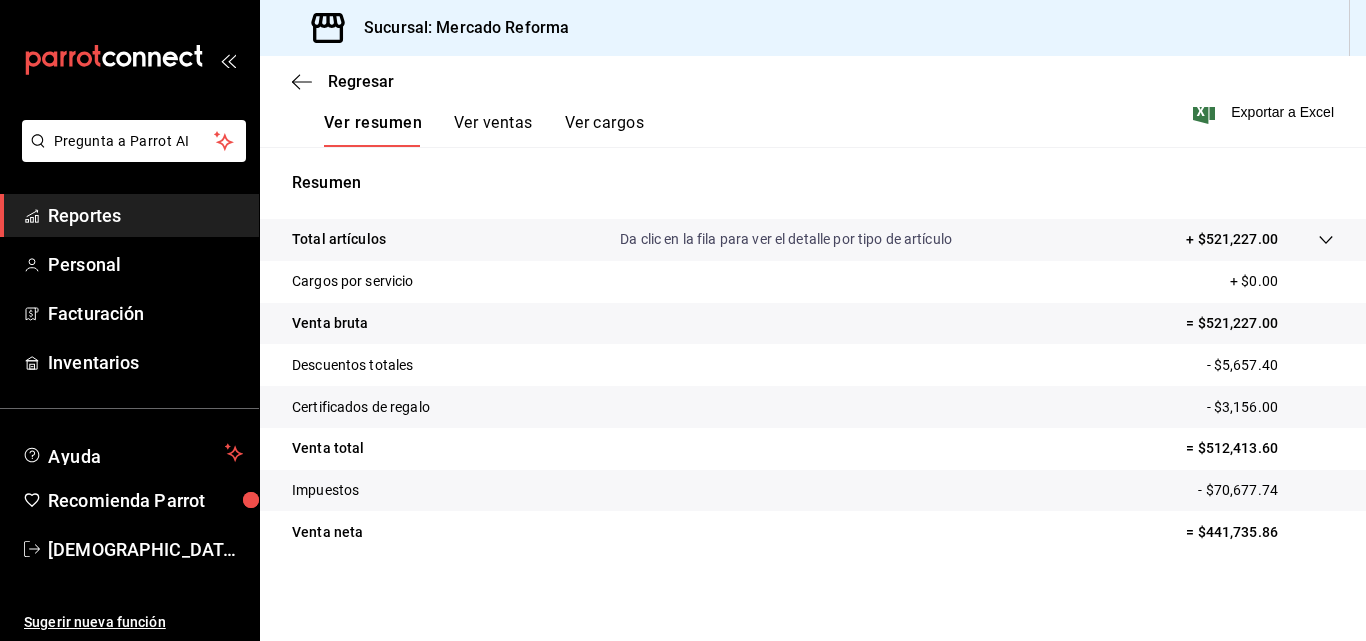 click on "Ver ventas" at bounding box center (493, 130) 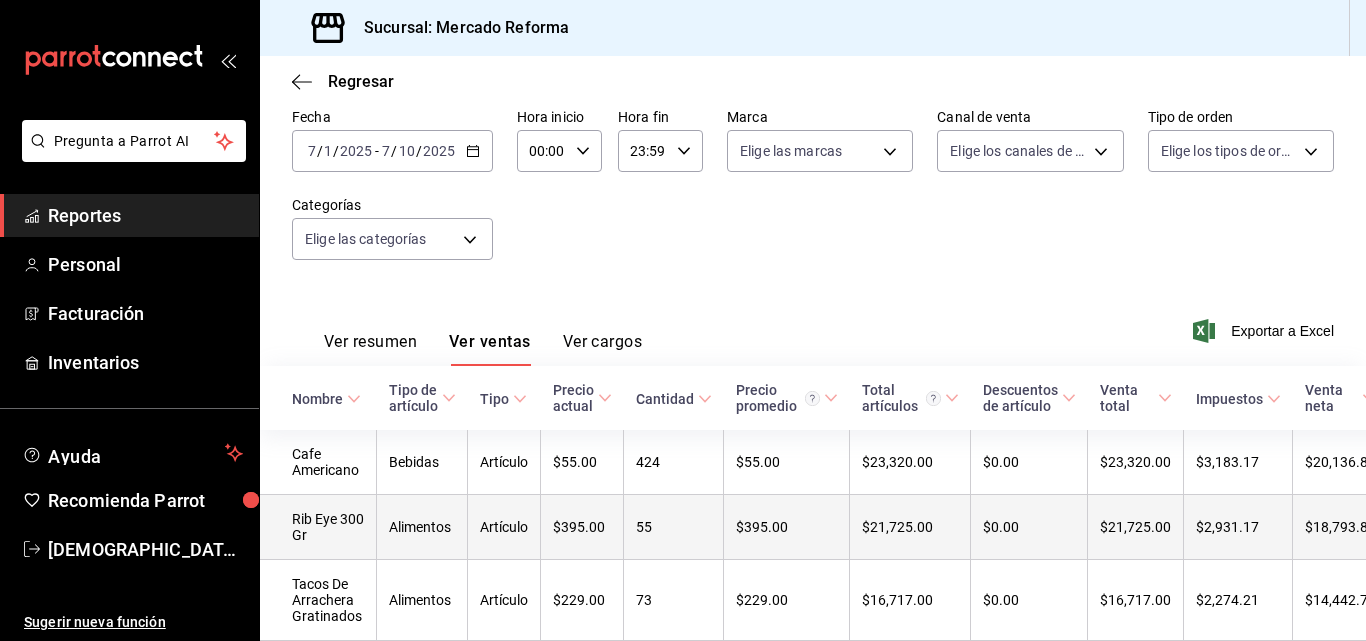 scroll, scrollTop: 317, scrollLeft: 0, axis: vertical 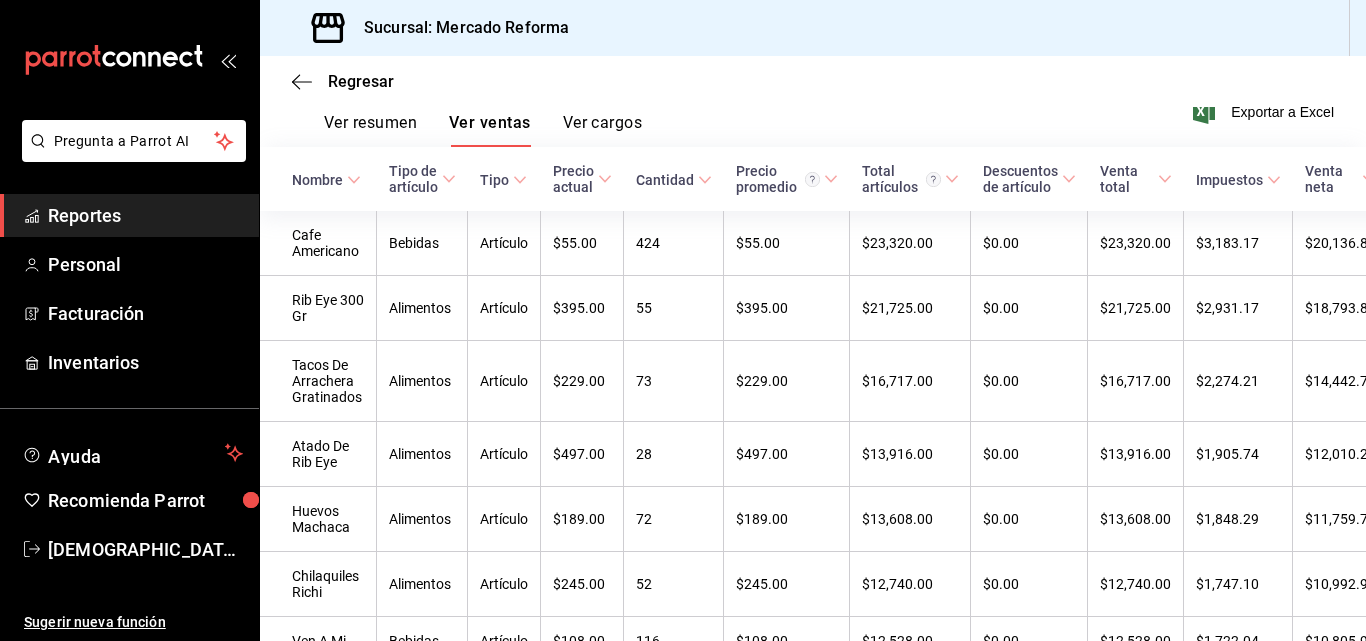 click on "Reportes" at bounding box center (145, 215) 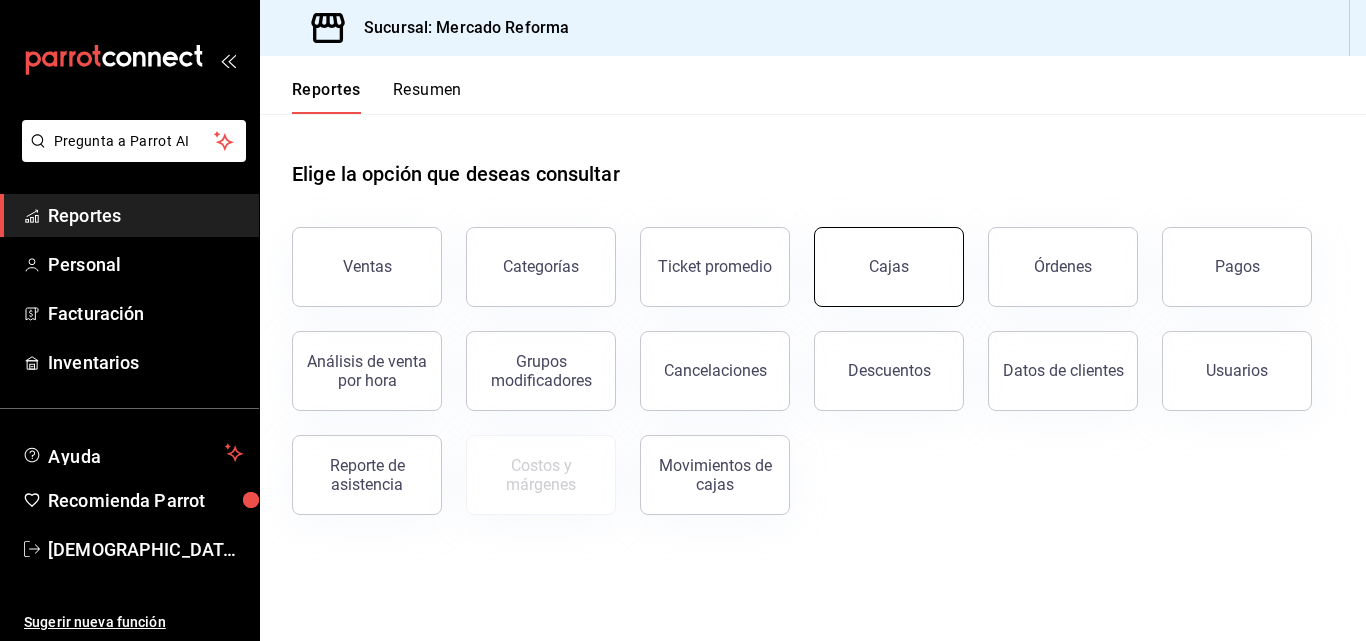 click on "Cajas" at bounding box center [889, 267] 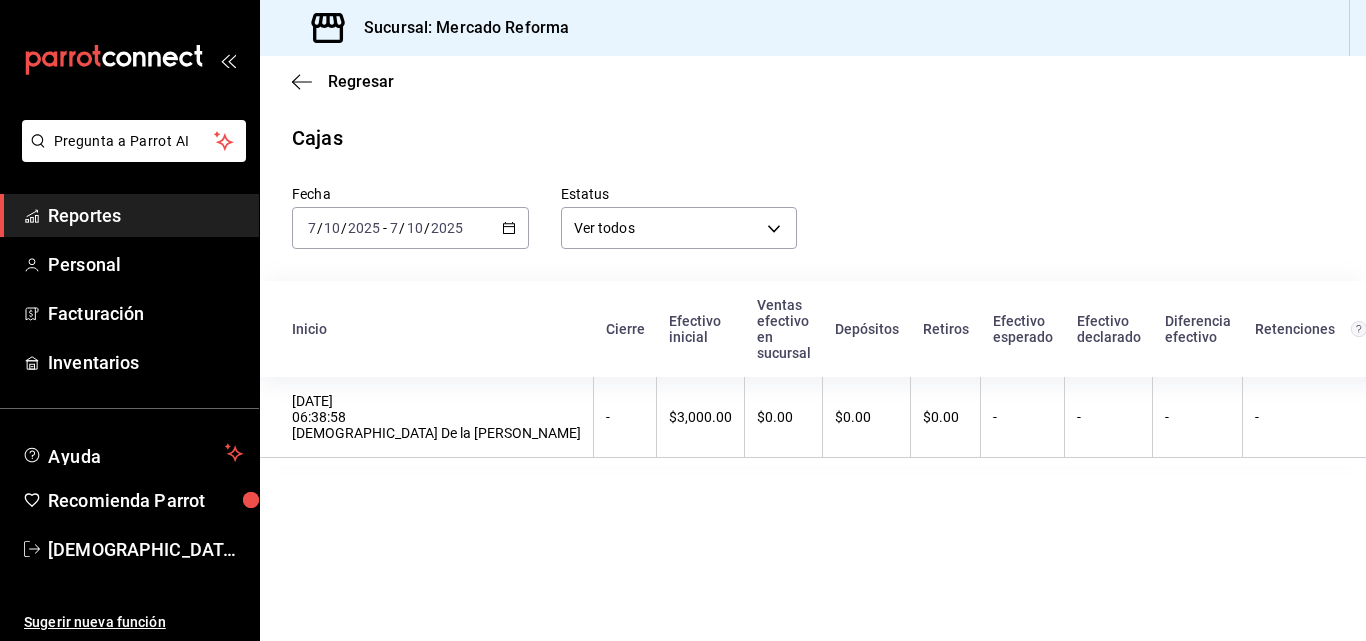 click on "Fecha [DATE] [DATE] - [DATE] [DATE] Estatus Ver todos ALL Inicio Cierre Efectivo inicial Ventas efectivo en sucursal Depósitos Retiros Efectivo esperado Efectivo declarado Diferencia efectivo Retenciones Estatus [DATE]
06:38:58
[DEMOGRAPHIC_DATA] De la [PERSON_NAME] - $3,000.00 $0.00 $0.00 $0.00 - - - - [GEOGRAPHIC_DATA]" at bounding box center (813, 309) 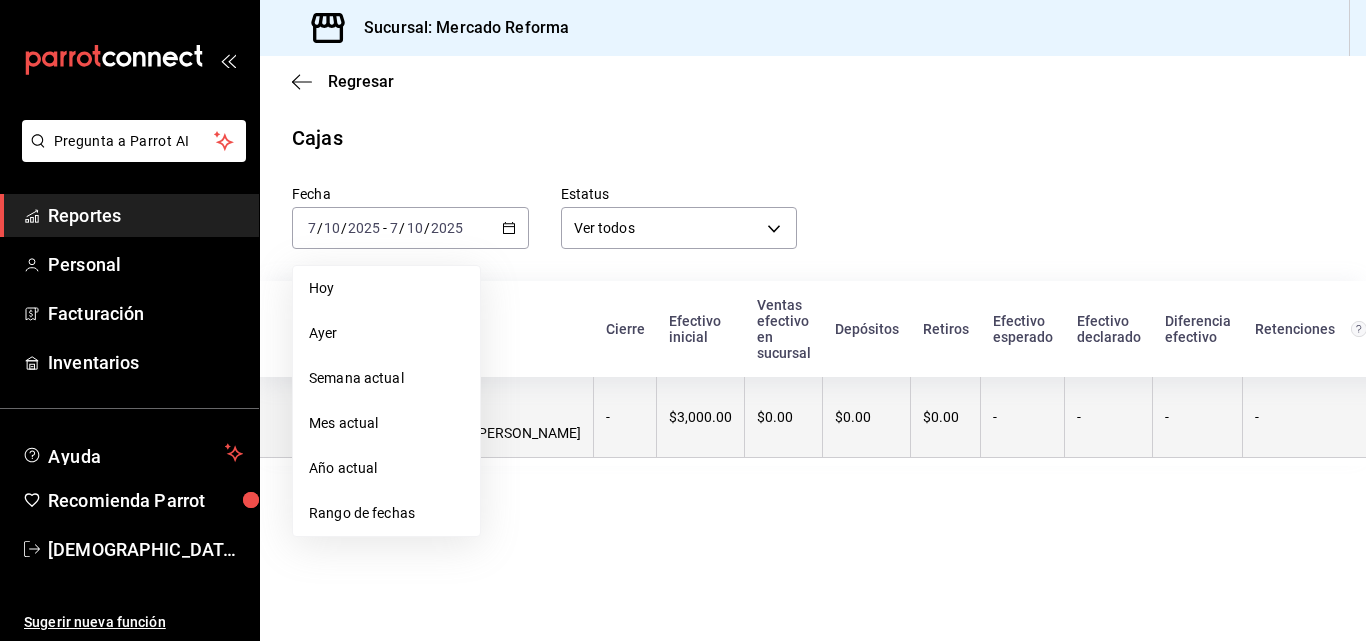 click on "Mes actual" at bounding box center [386, 423] 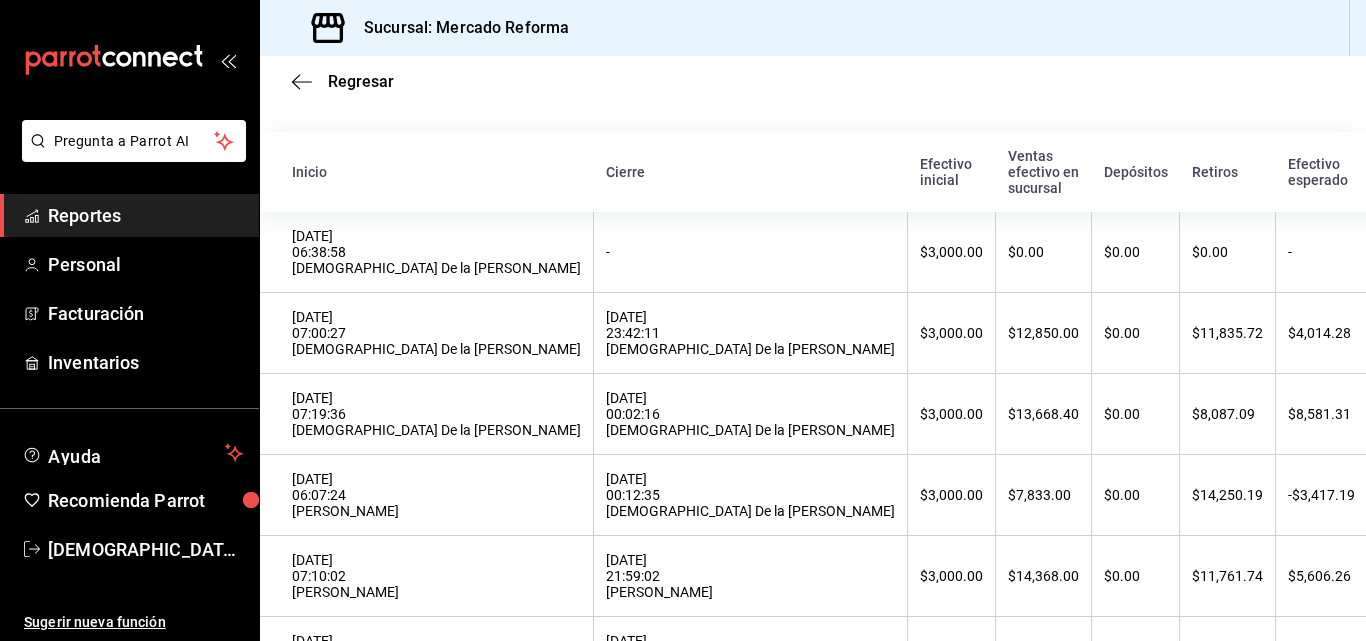 scroll, scrollTop: 100, scrollLeft: 0, axis: vertical 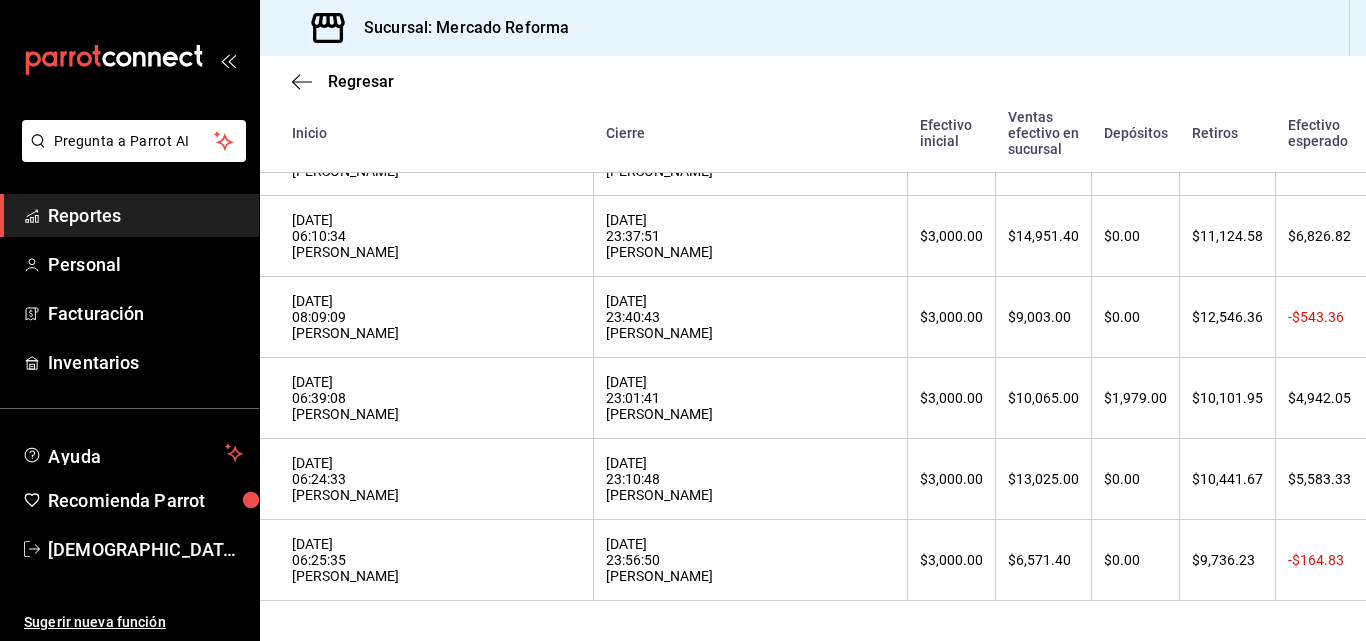 click on "Reportes" at bounding box center [145, 215] 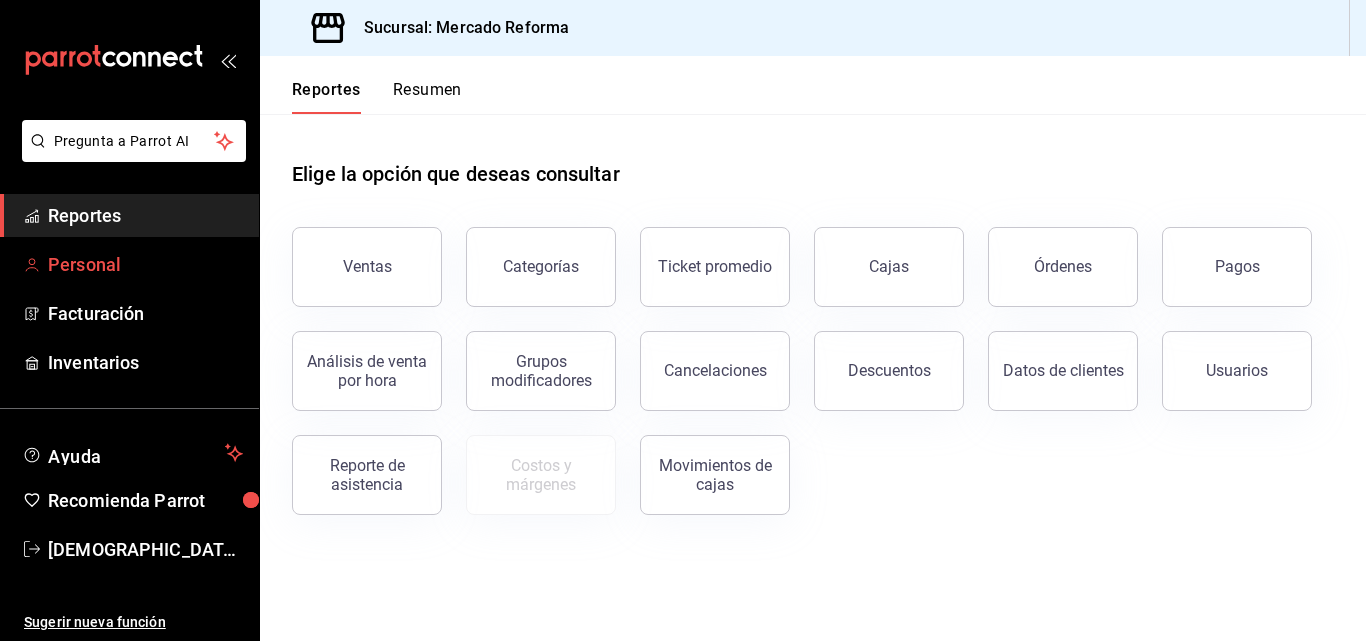 click on "Personal" at bounding box center [145, 264] 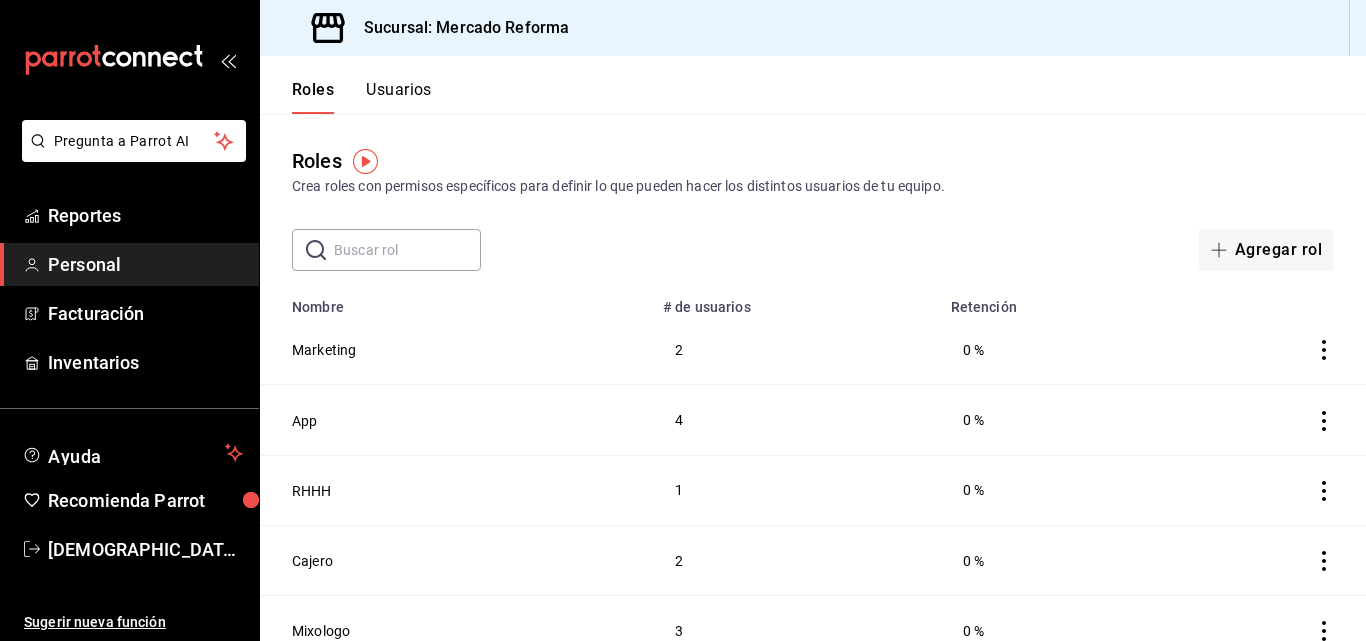 click at bounding box center [407, 250] 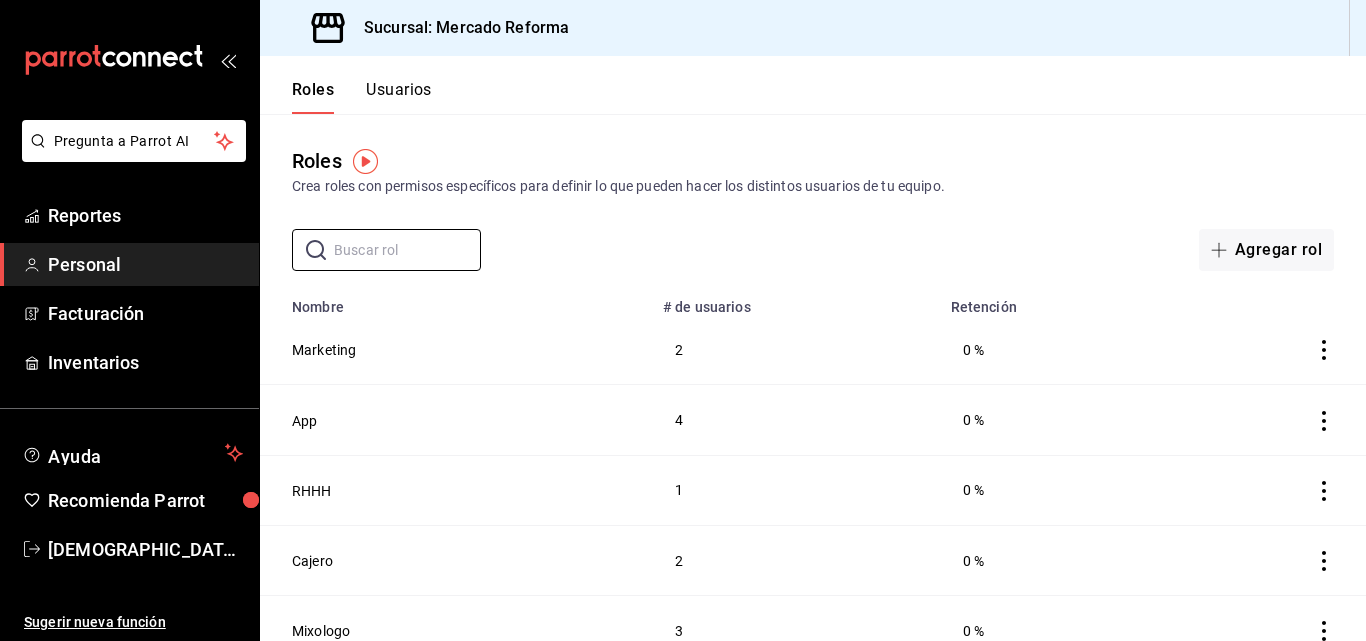 click on "Roles Usuarios" at bounding box center (346, 85) 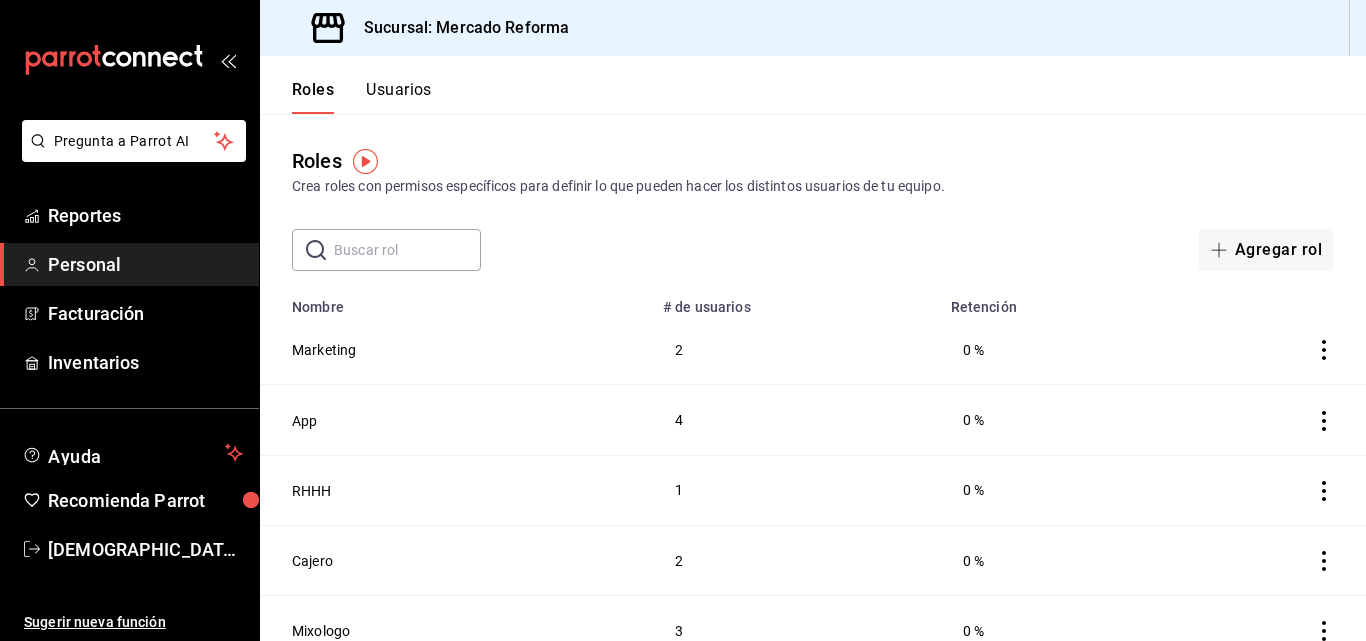 click on "Usuarios" at bounding box center (399, 97) 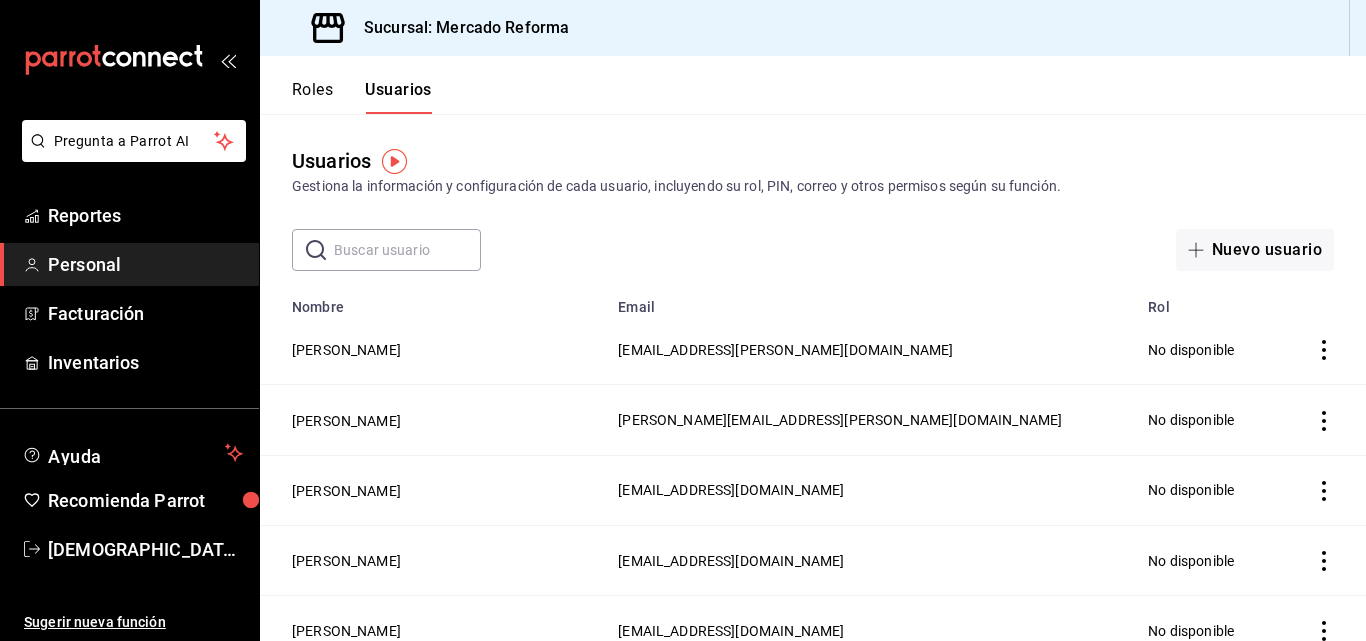 click at bounding box center [407, 250] 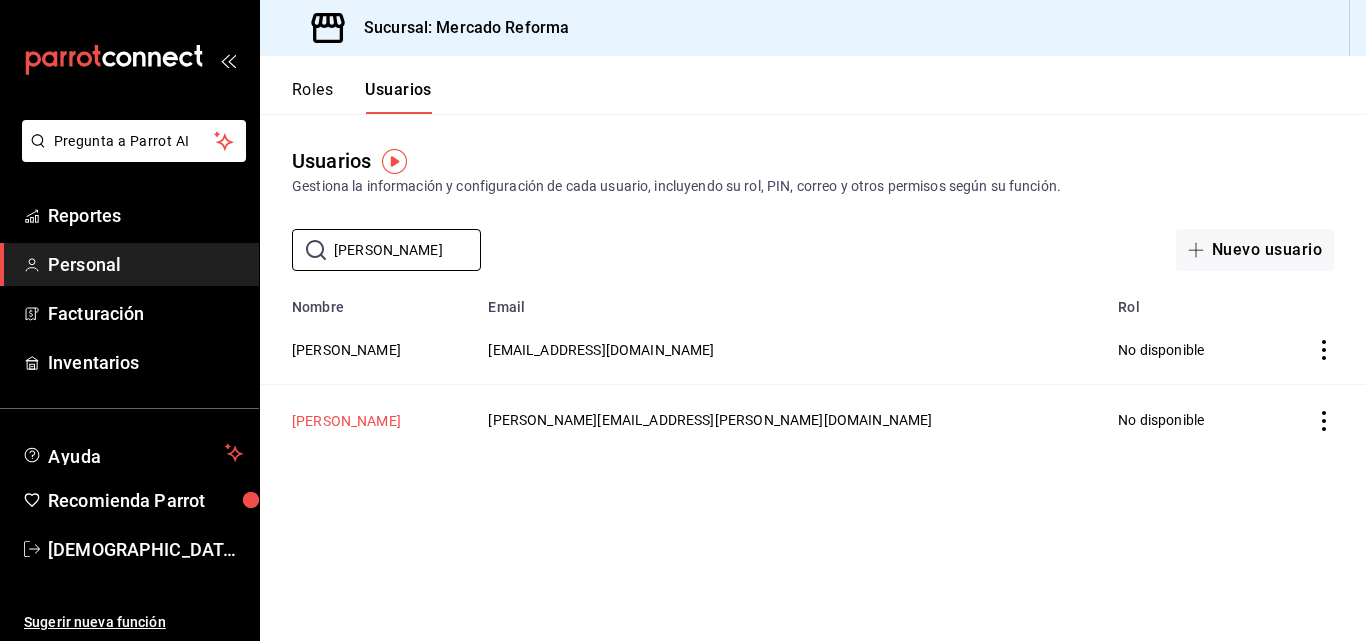 type on "[PERSON_NAME]" 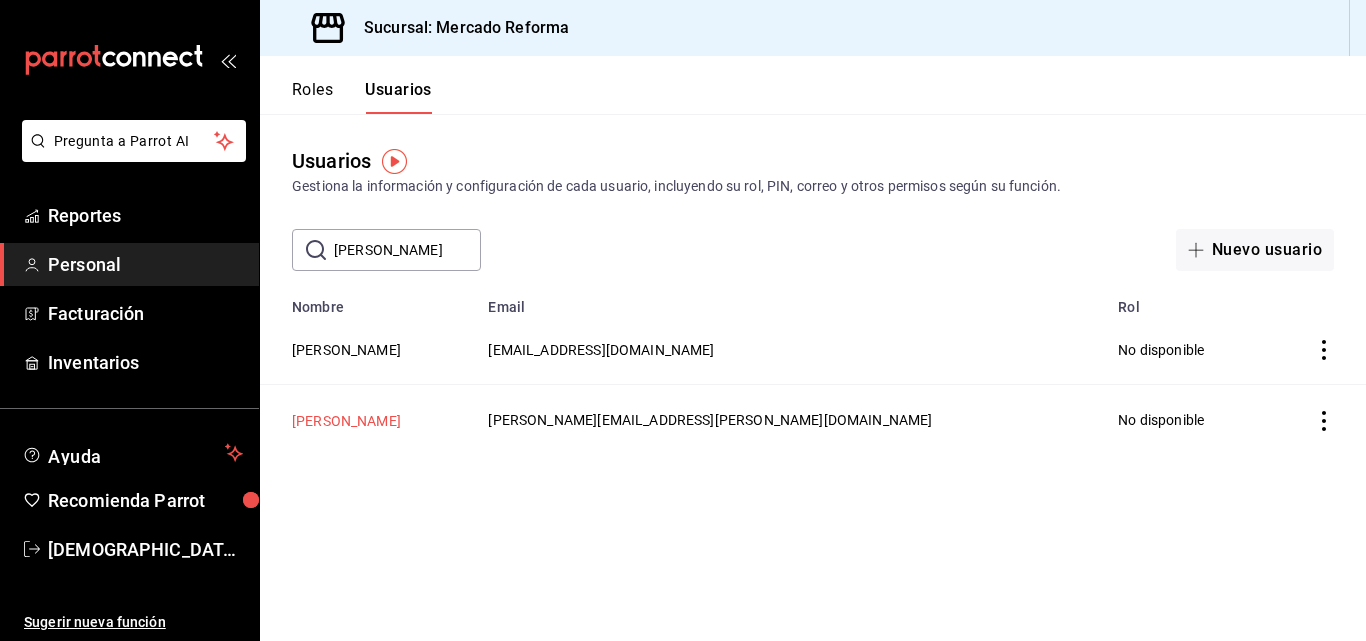 click on "[PERSON_NAME]" at bounding box center (346, 421) 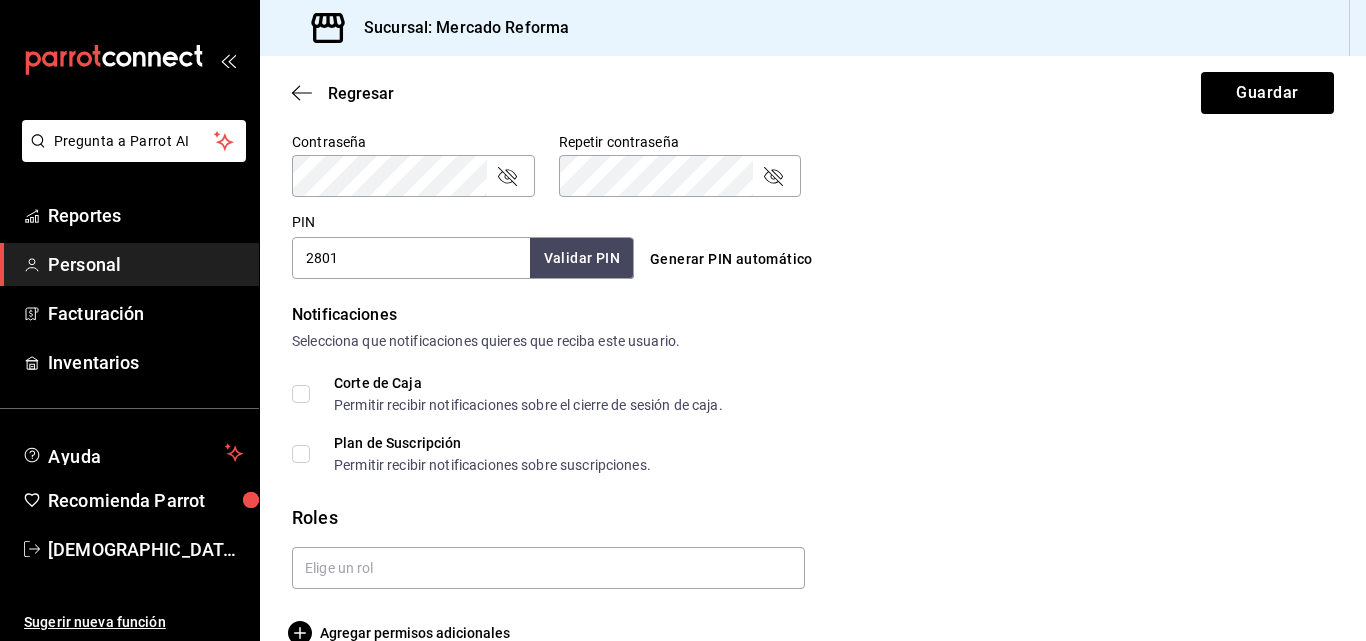 scroll, scrollTop: 897, scrollLeft: 0, axis: vertical 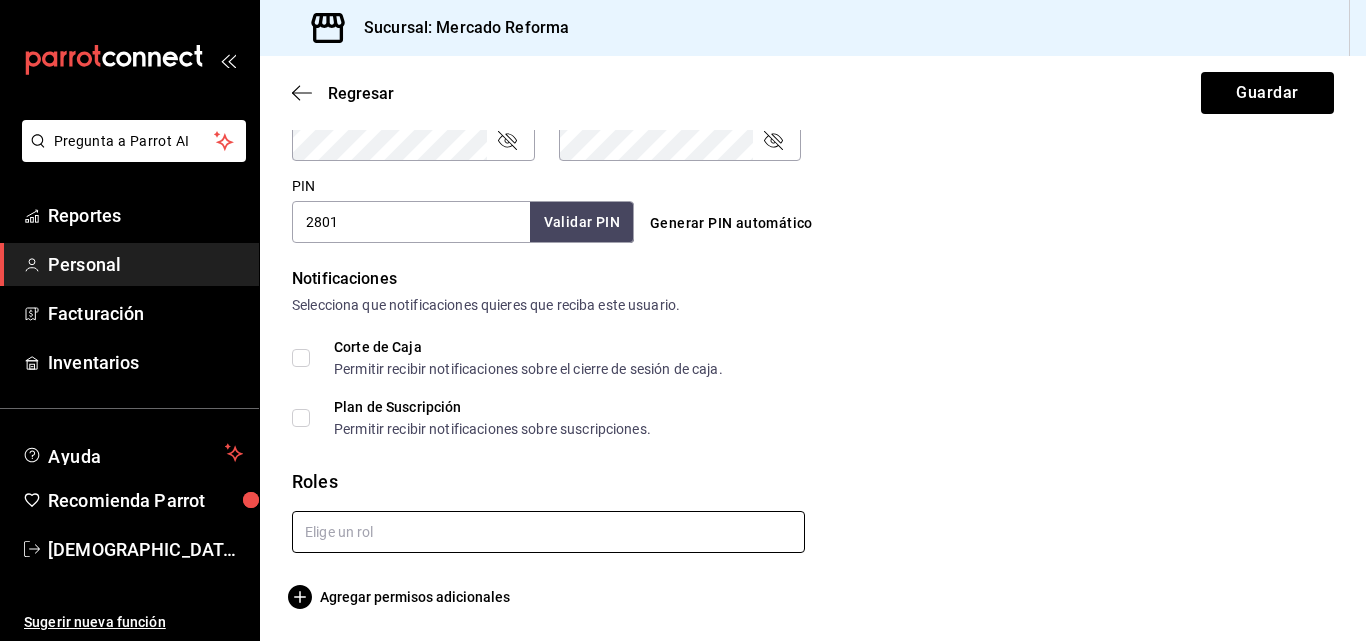 click at bounding box center [548, 532] 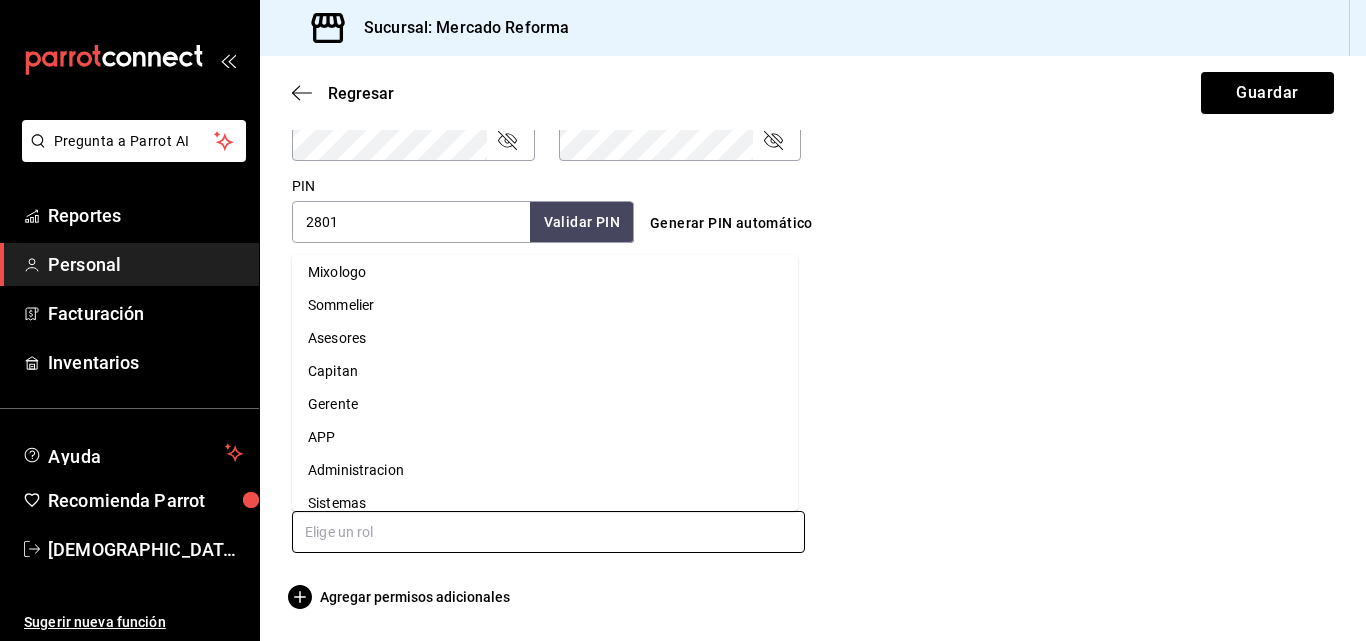 scroll, scrollTop: 156, scrollLeft: 0, axis: vertical 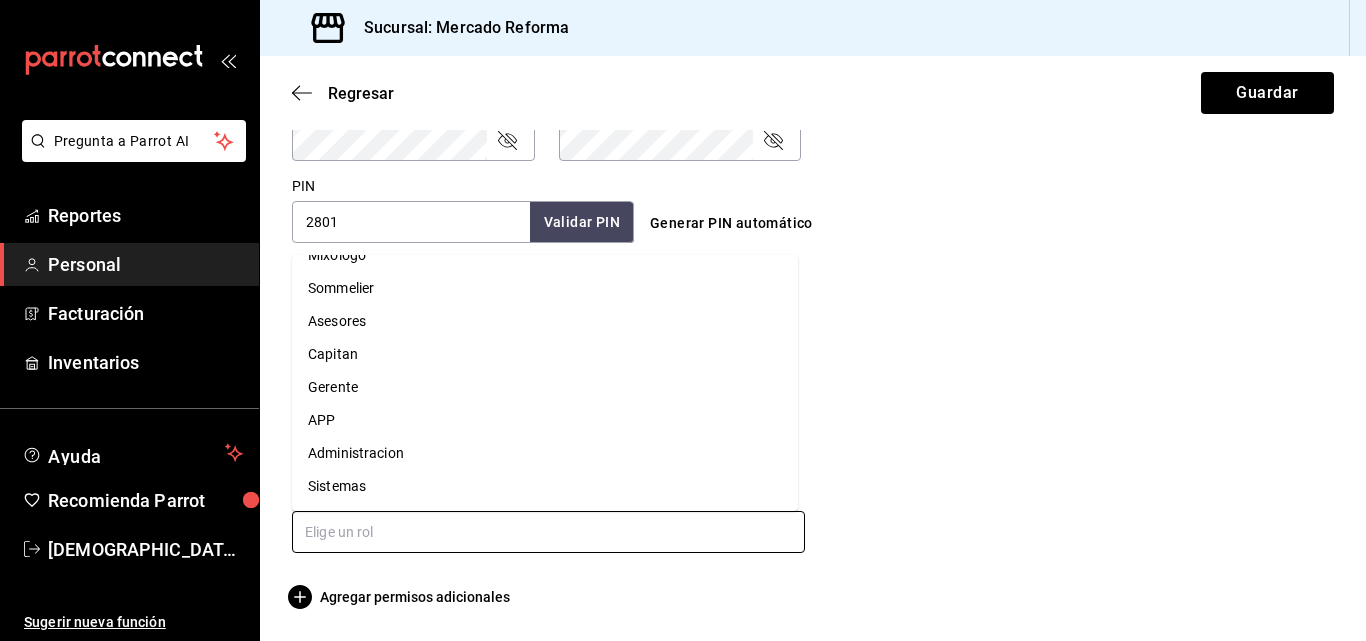 click on "Gerente" at bounding box center [545, 387] 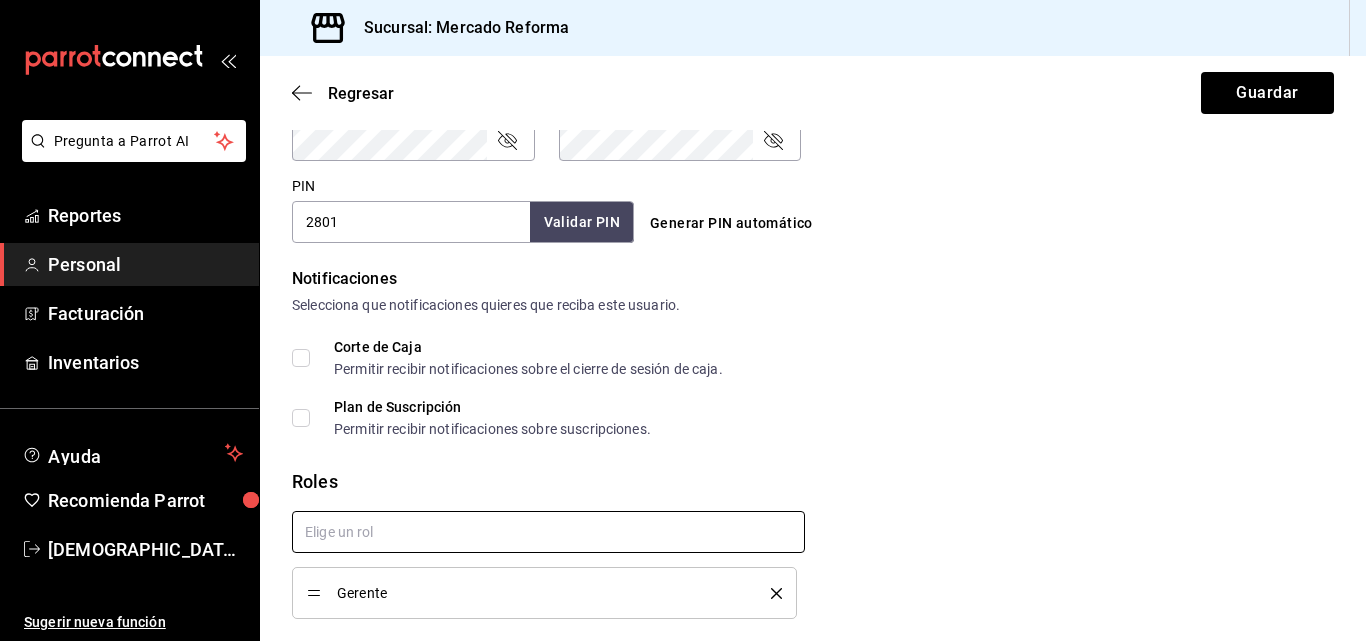 checkbox on "true" 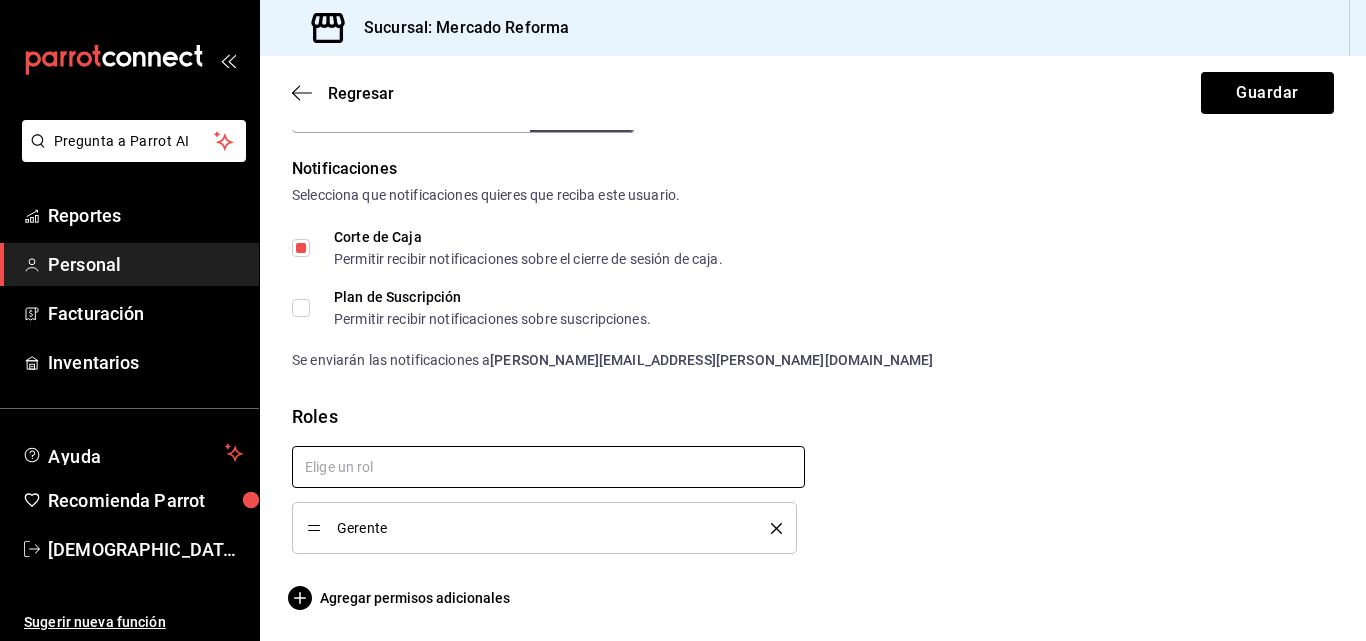 scroll, scrollTop: 1008, scrollLeft: 0, axis: vertical 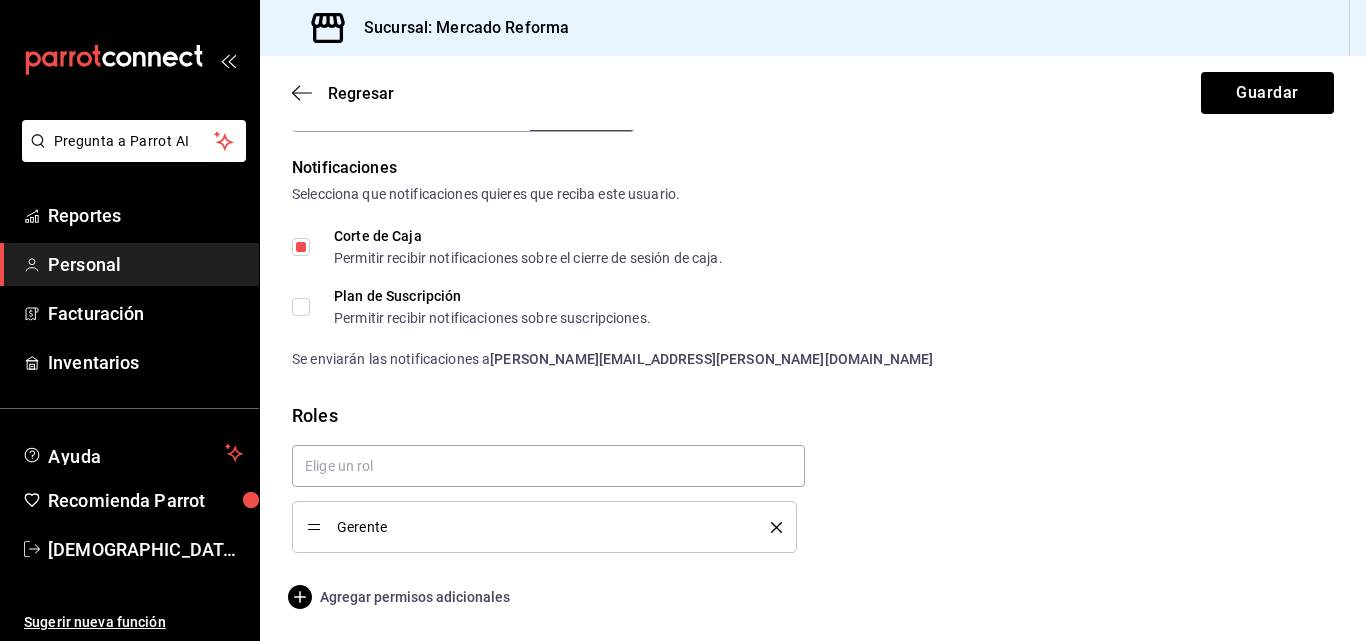 click on "Agregar permisos adicionales" at bounding box center (401, 597) 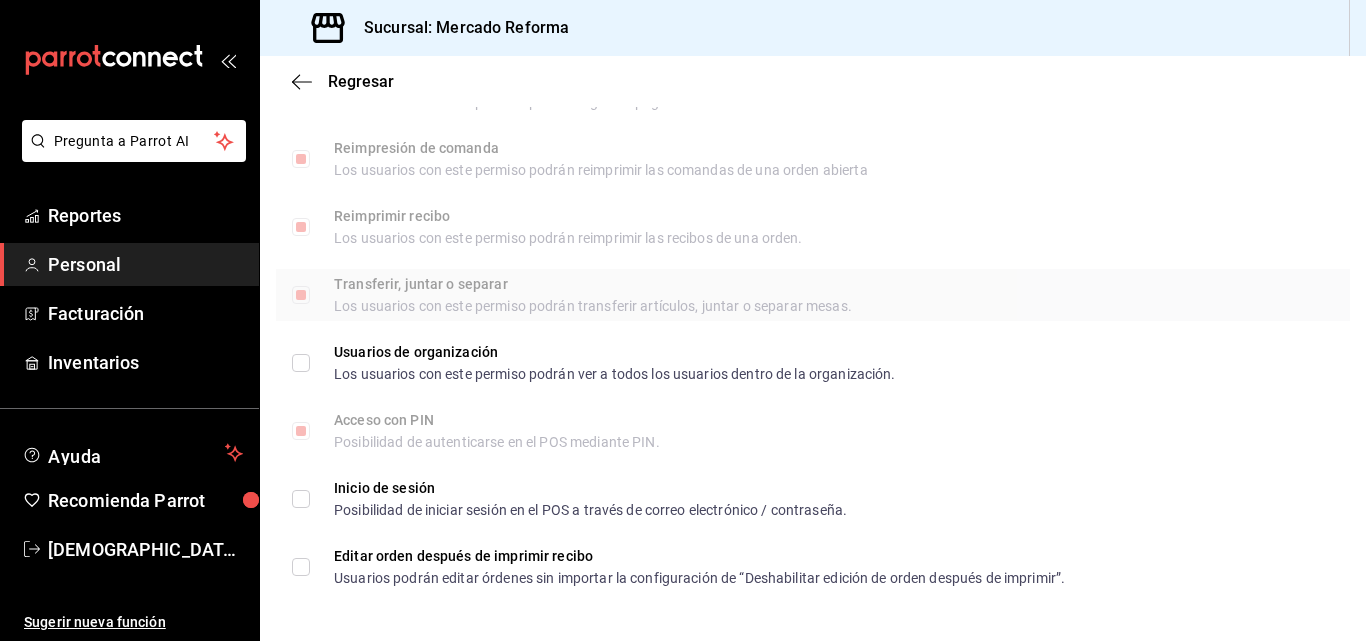 scroll, scrollTop: 2334, scrollLeft: 0, axis: vertical 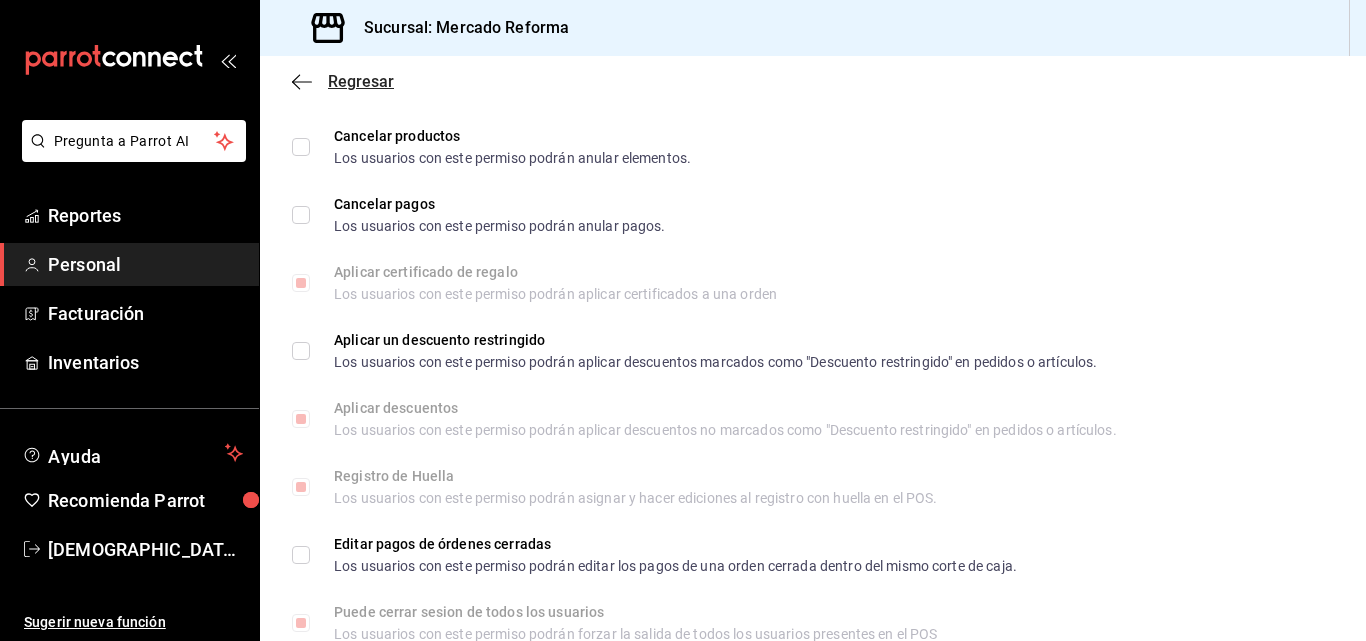 click 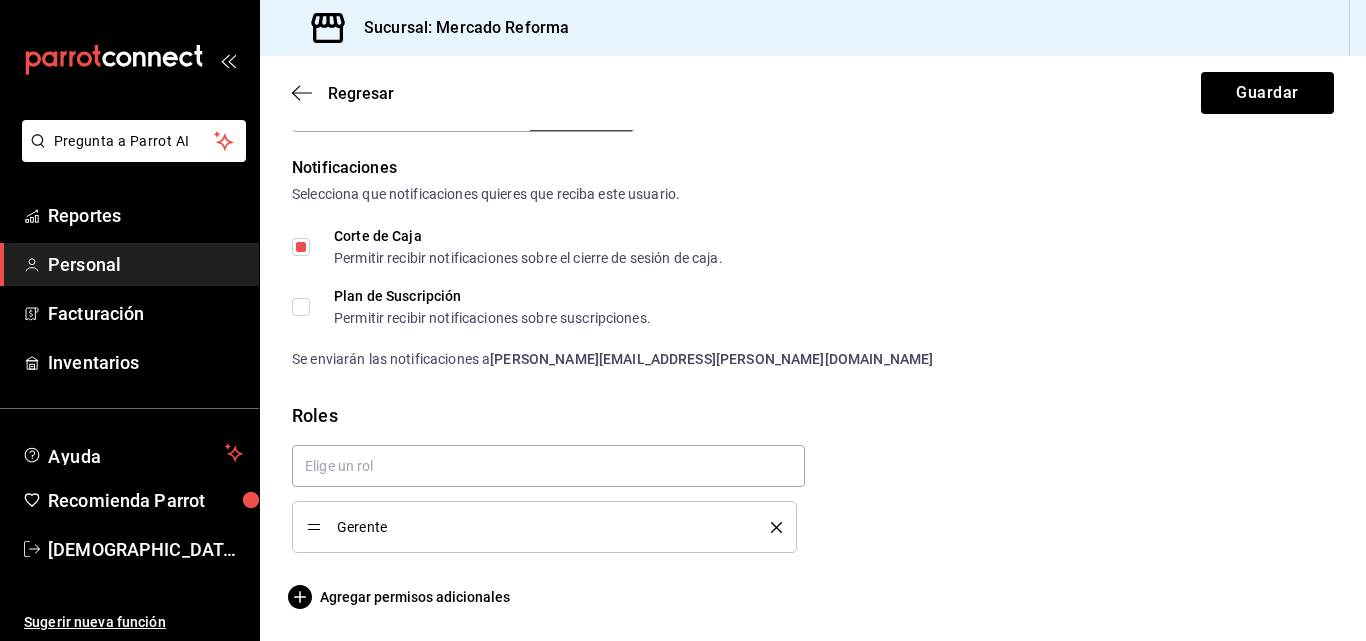 scroll, scrollTop: 1008, scrollLeft: 0, axis: vertical 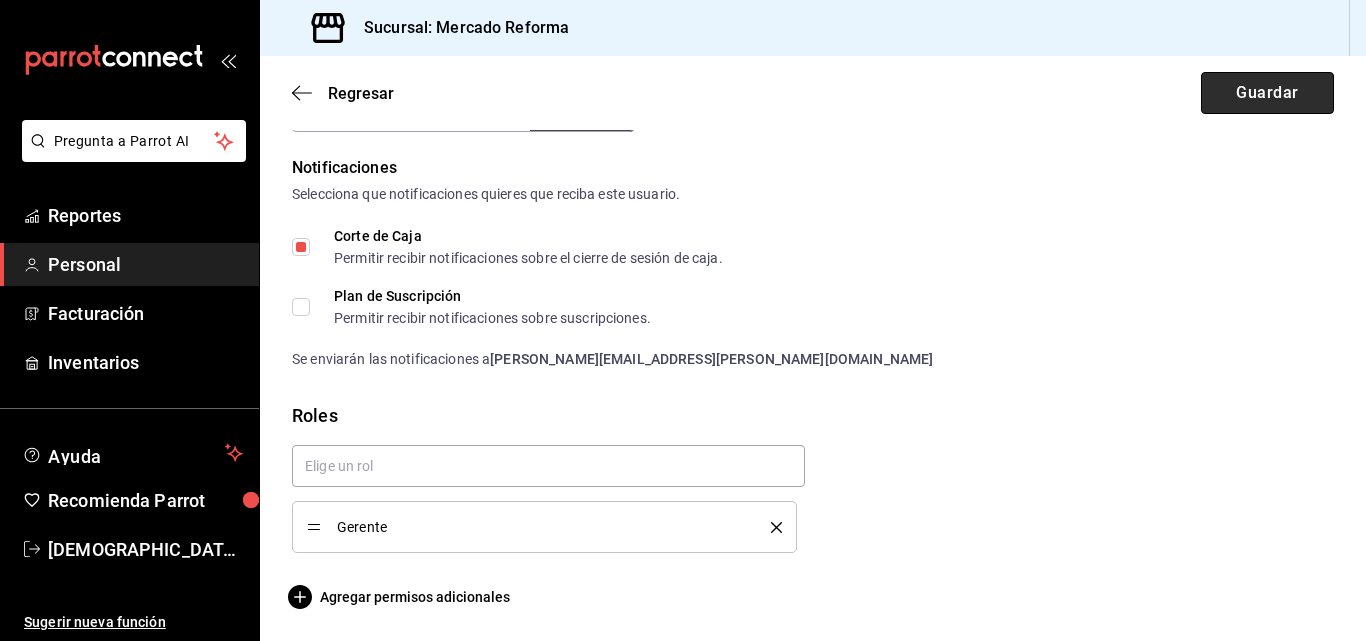 click on "Guardar" at bounding box center [1267, 93] 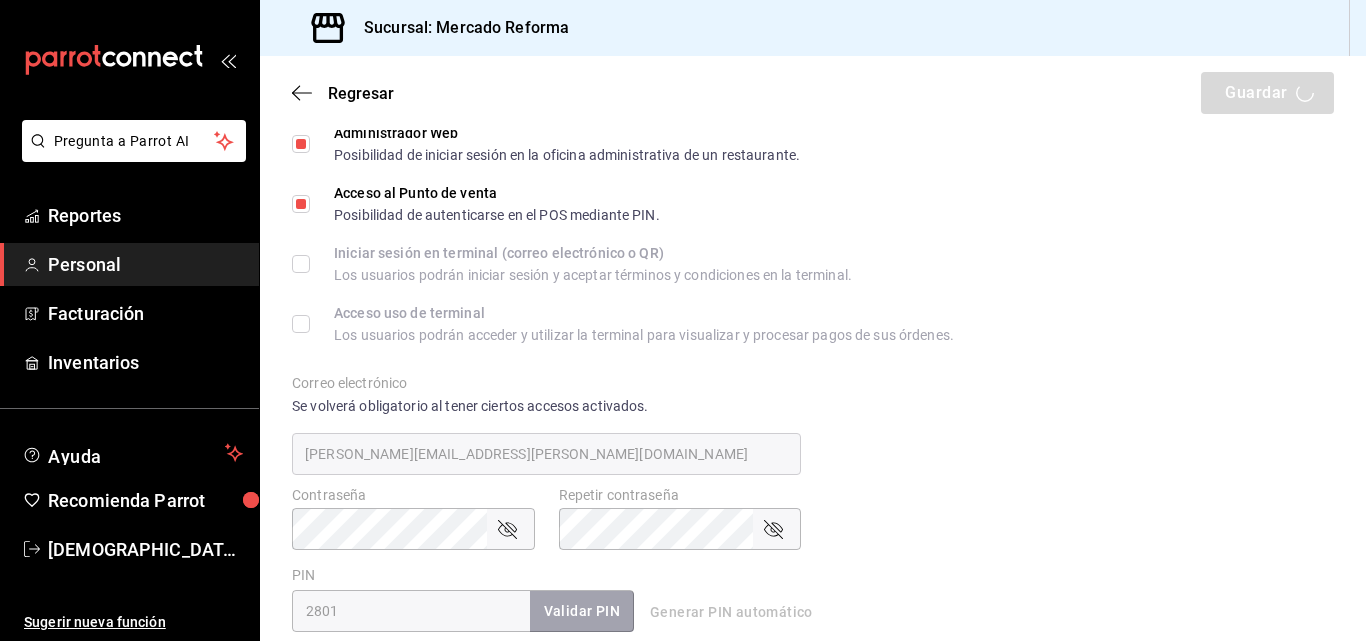 scroll, scrollTop: 297, scrollLeft: 0, axis: vertical 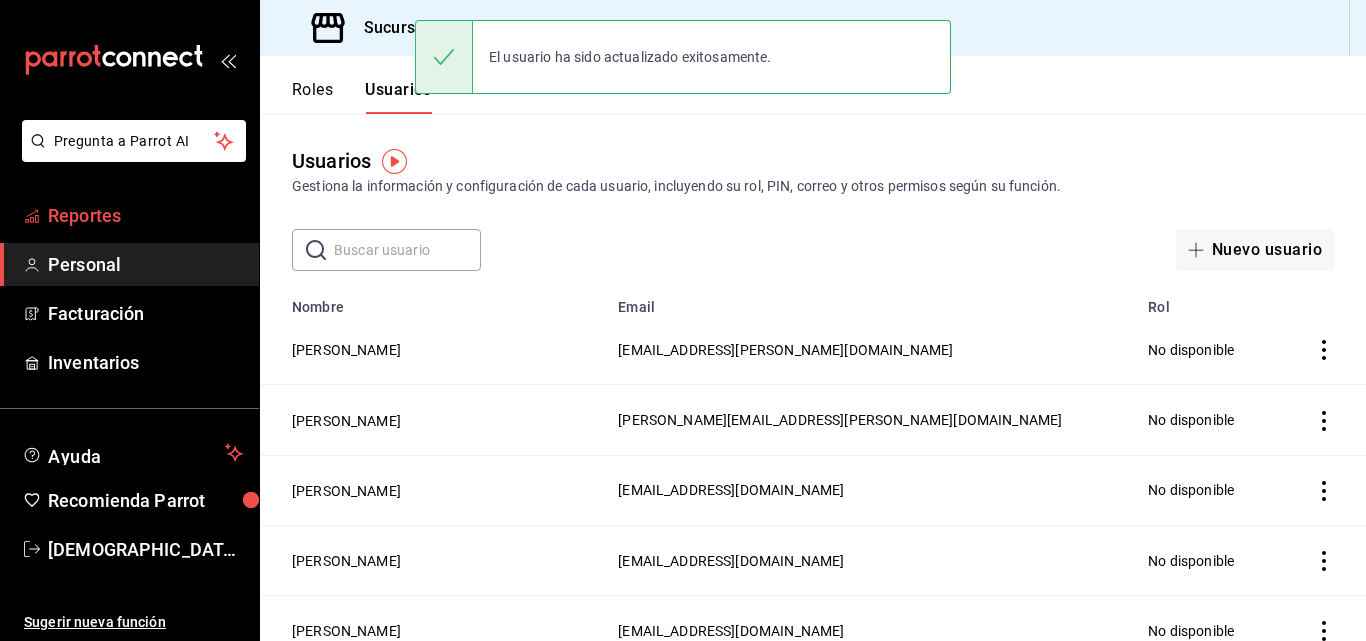 click on "Reportes" at bounding box center (145, 215) 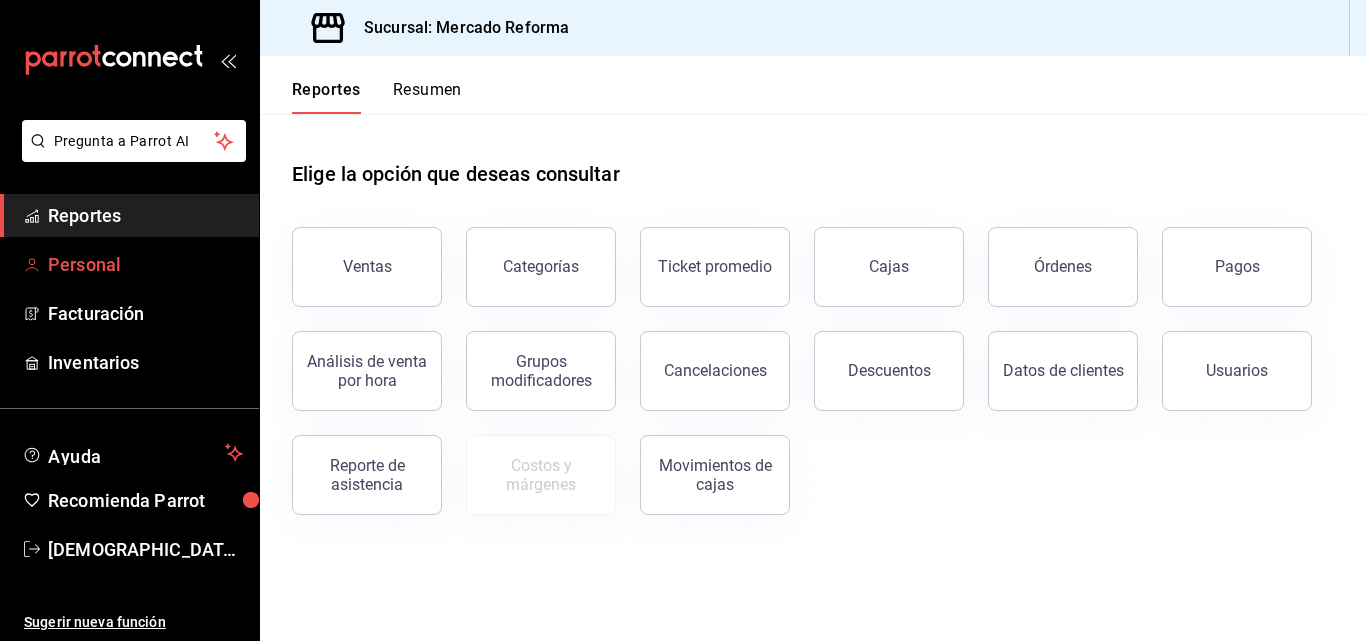 click on "Personal" at bounding box center [145, 264] 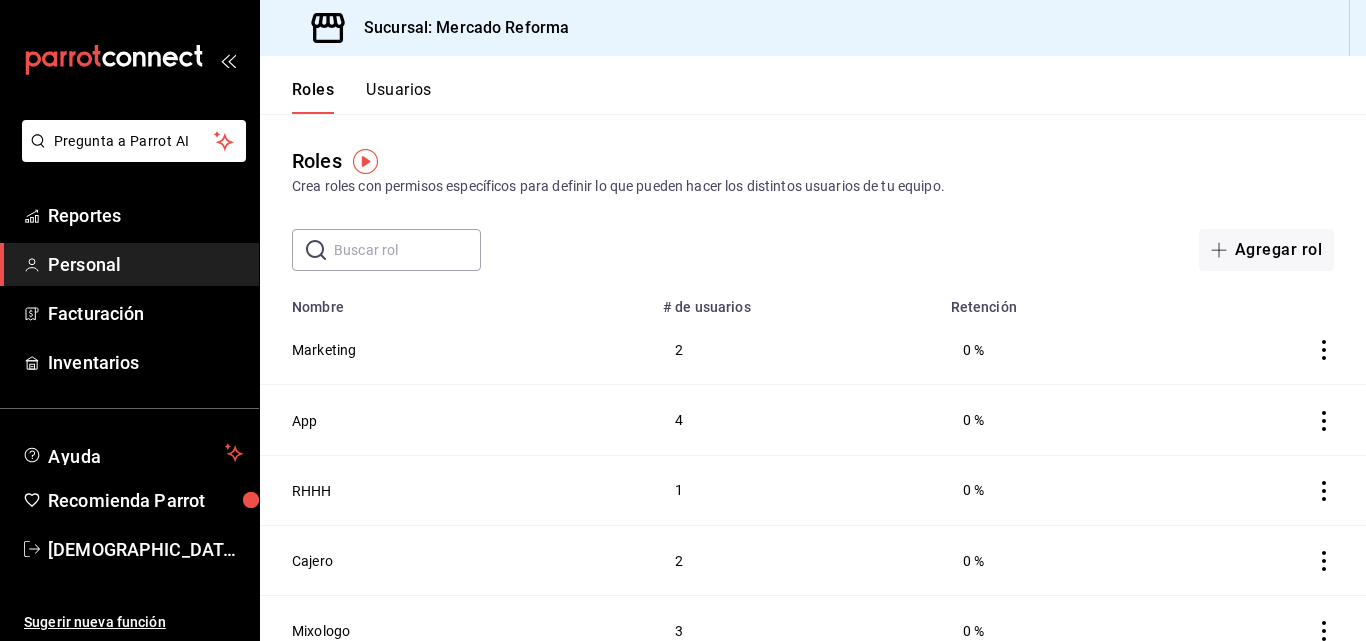 click on "Usuarios" at bounding box center [399, 97] 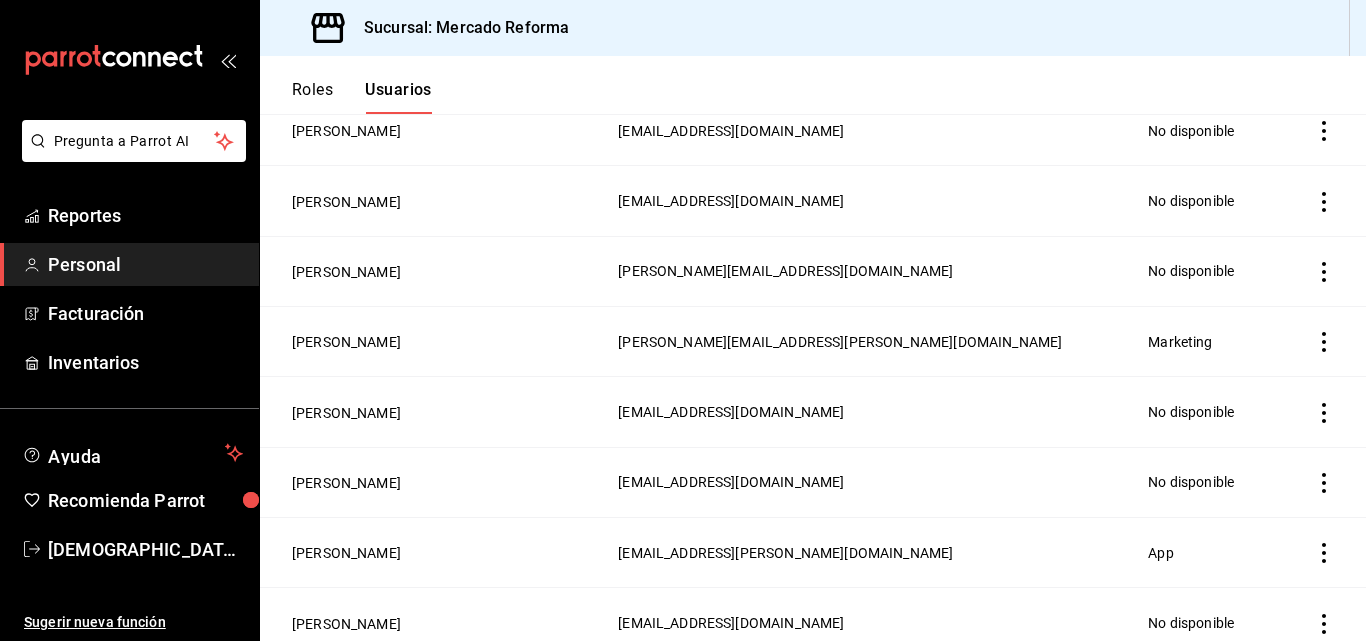 scroll, scrollTop: 100, scrollLeft: 0, axis: vertical 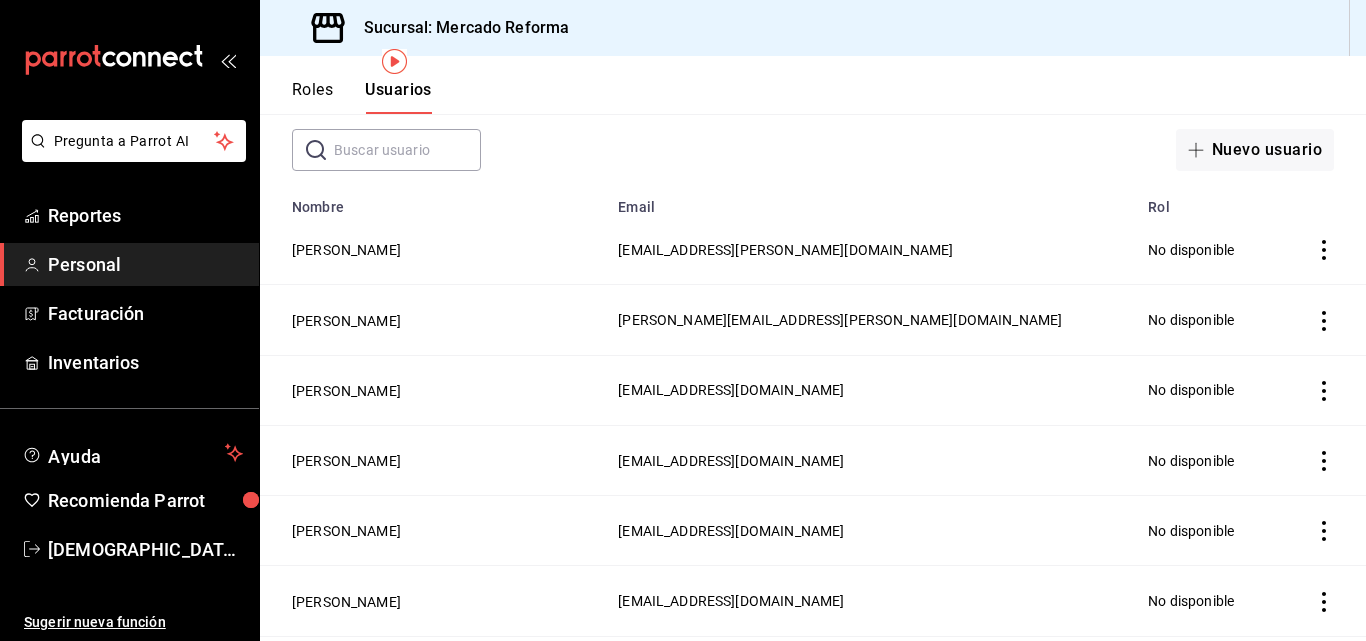 click at bounding box center (407, 150) 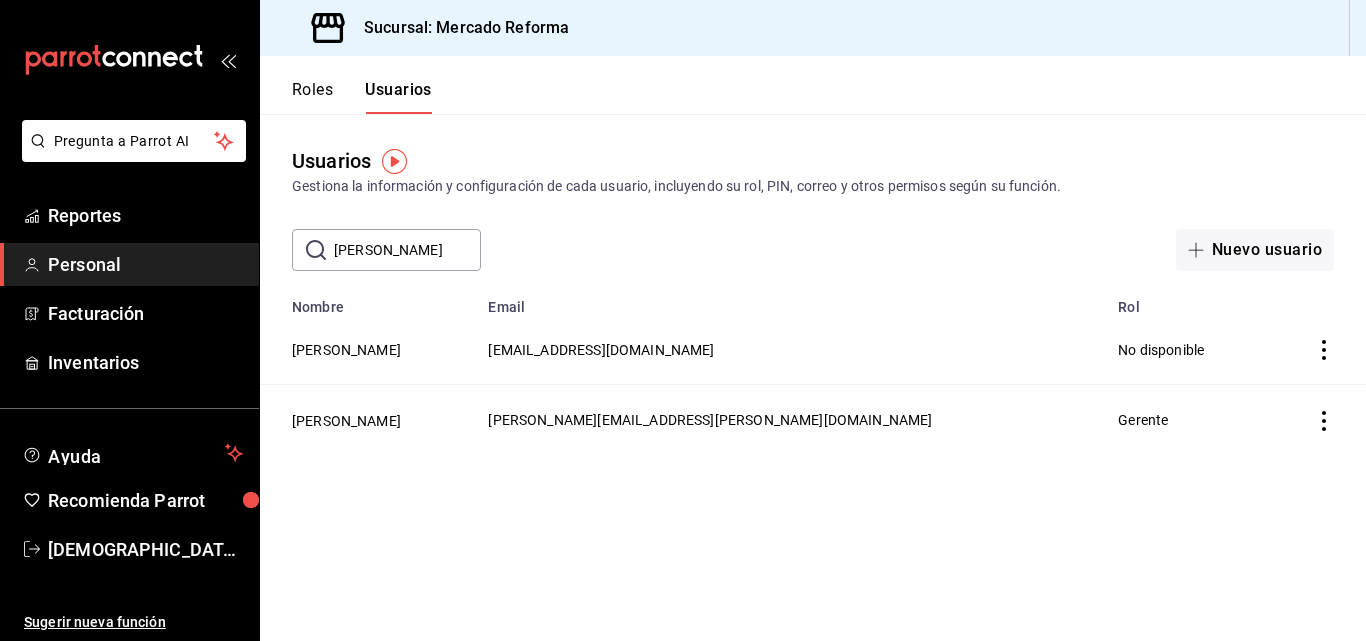 scroll, scrollTop: 0, scrollLeft: 0, axis: both 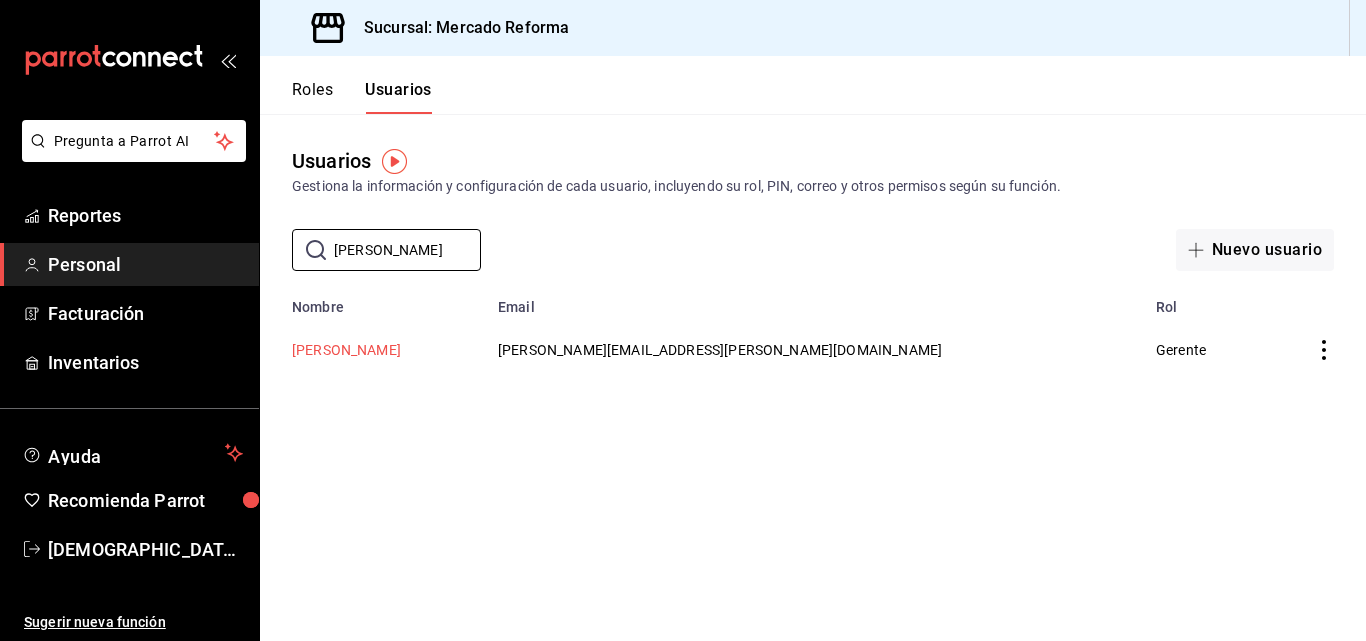 type on "[PERSON_NAME]" 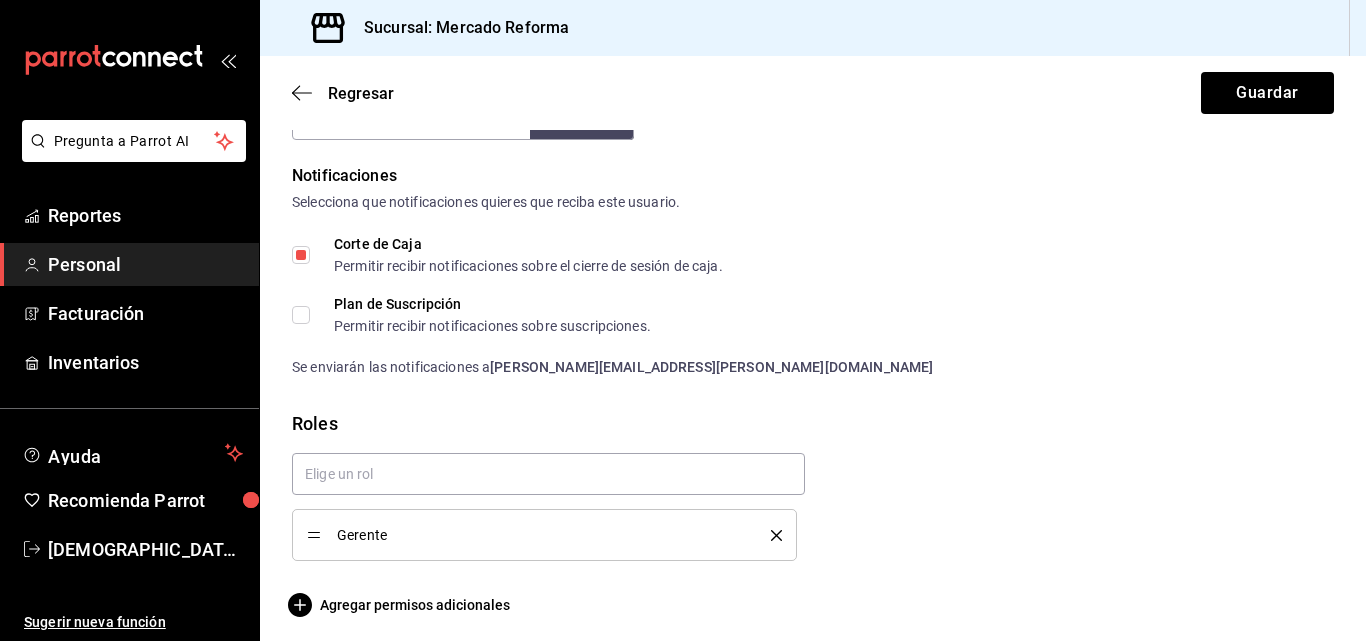 scroll, scrollTop: 1008, scrollLeft: 0, axis: vertical 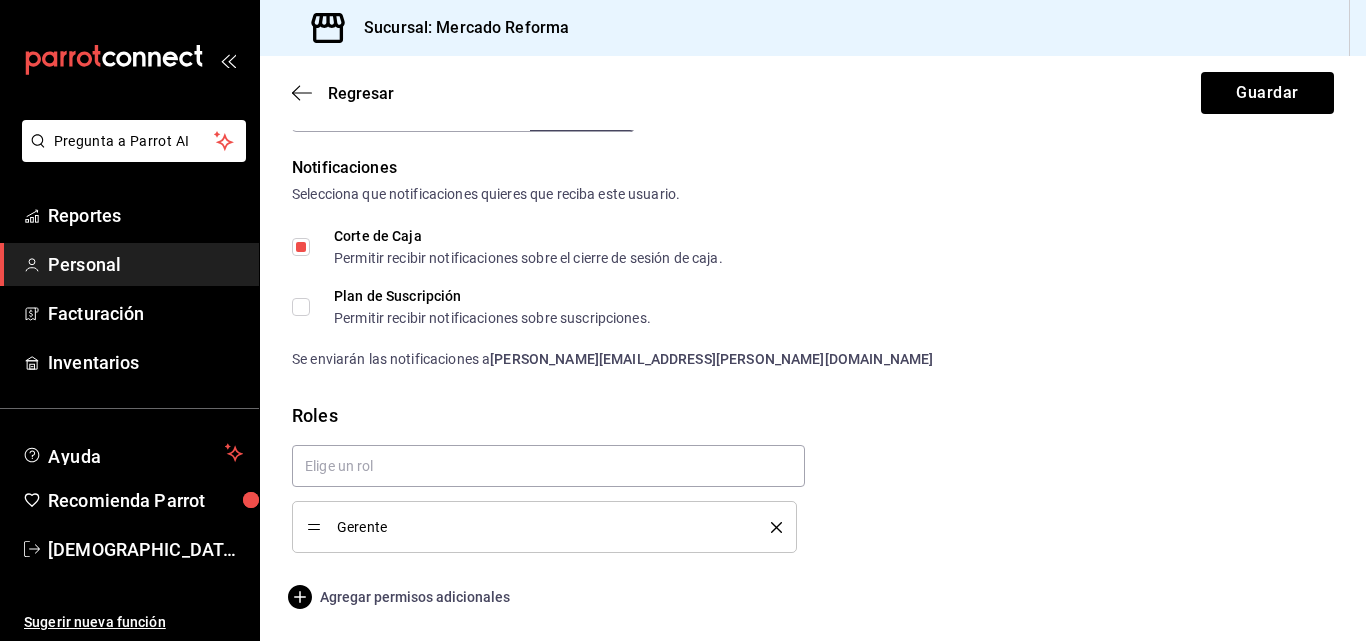 click on "Agregar permisos adicionales" at bounding box center [401, 597] 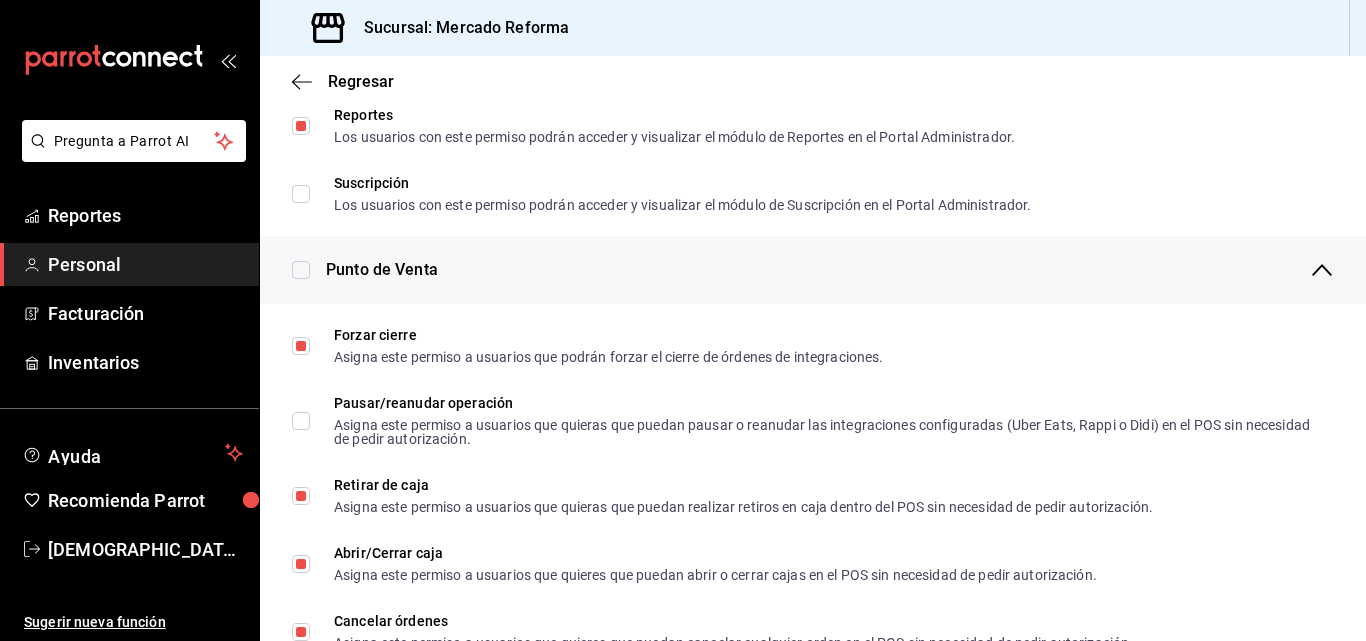 scroll, scrollTop: 1408, scrollLeft: 0, axis: vertical 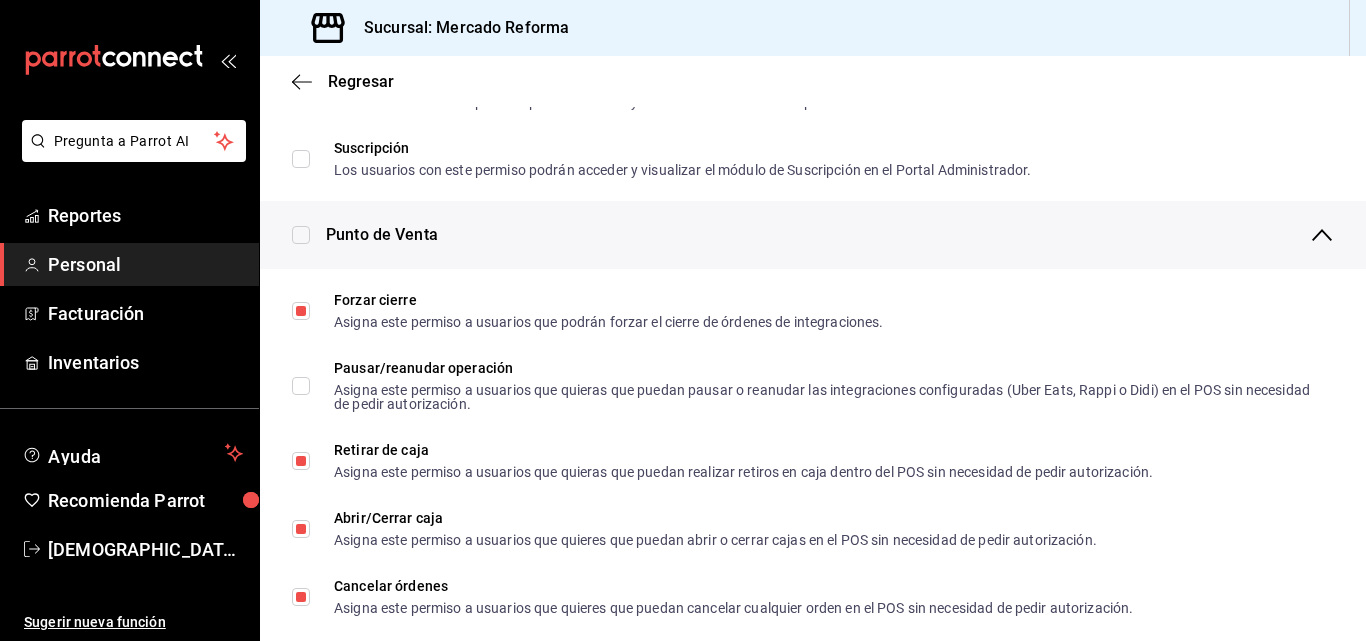 click at bounding box center (301, 235) 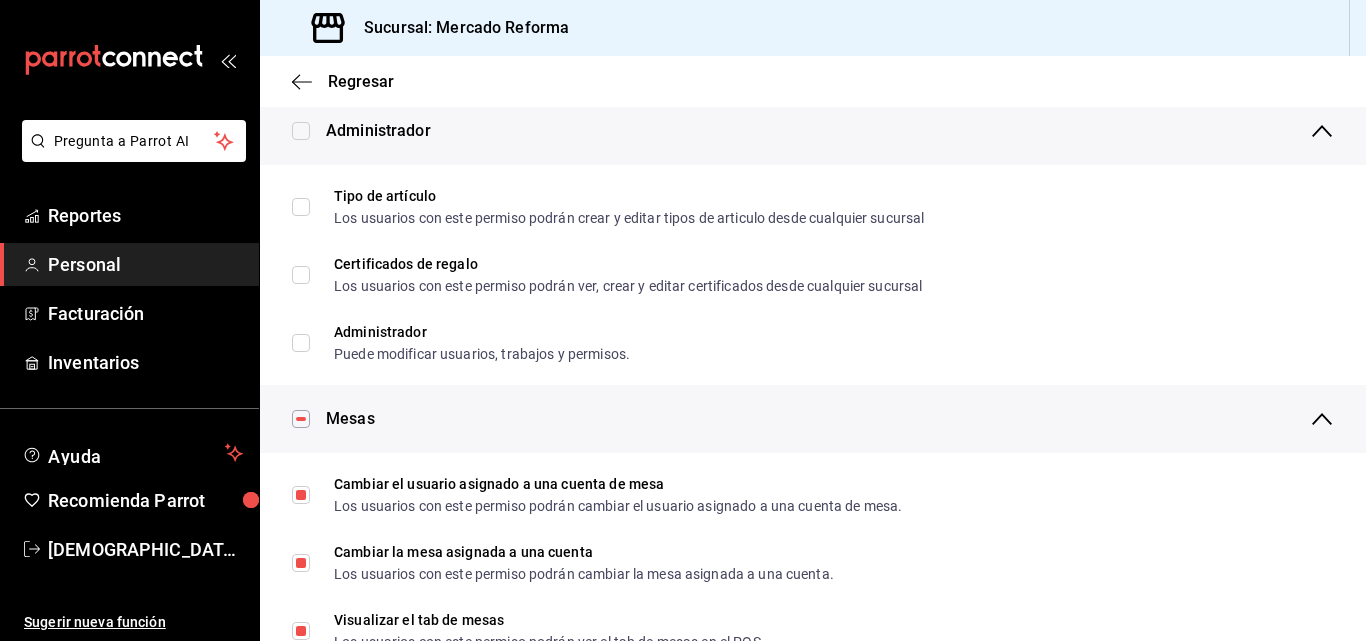 scroll, scrollTop: 200, scrollLeft: 0, axis: vertical 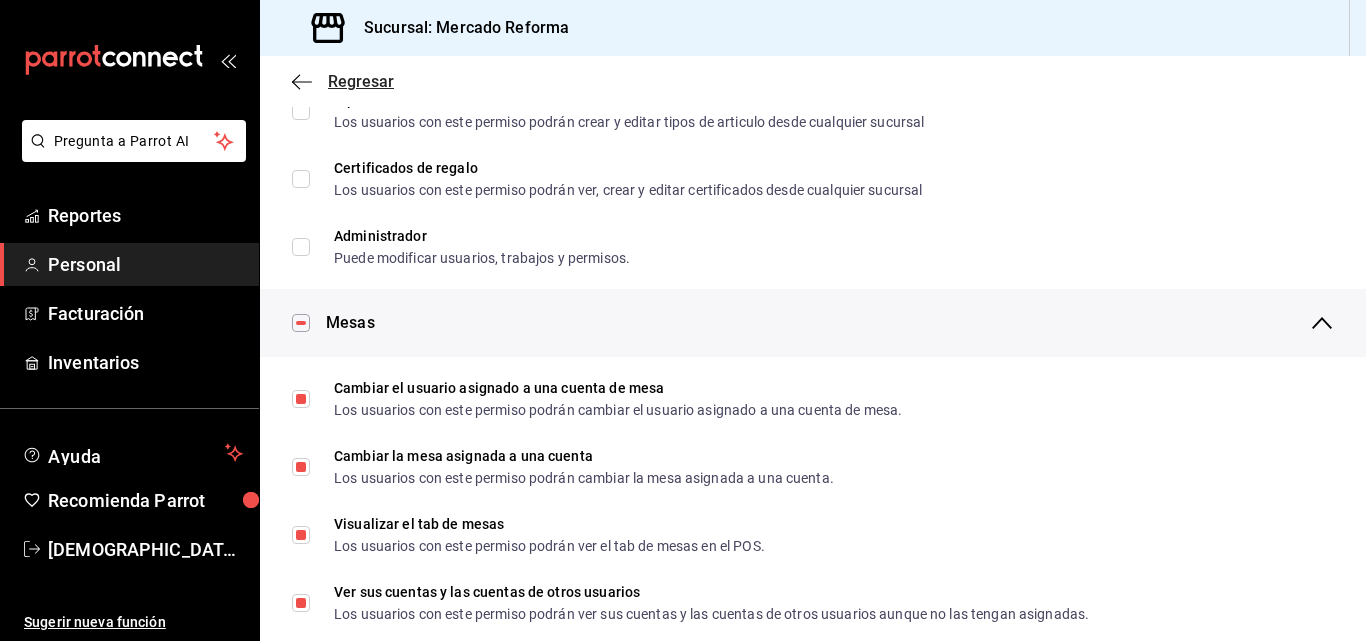 click 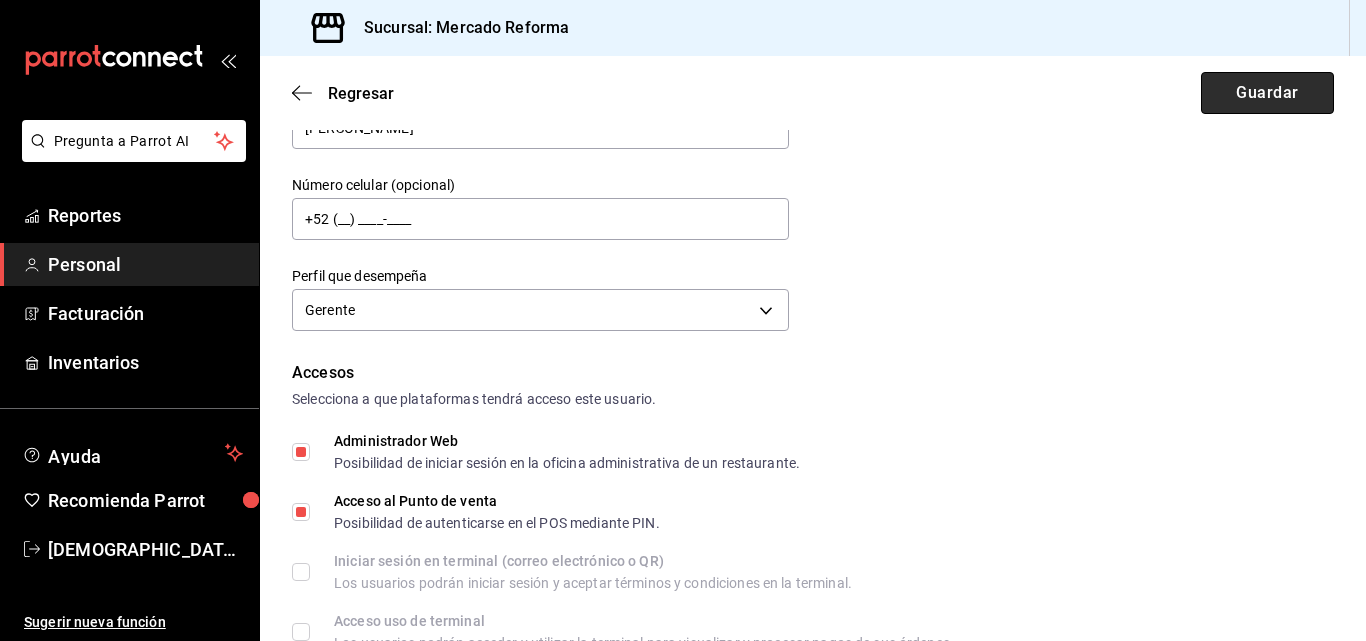 click on "Guardar" at bounding box center [1267, 93] 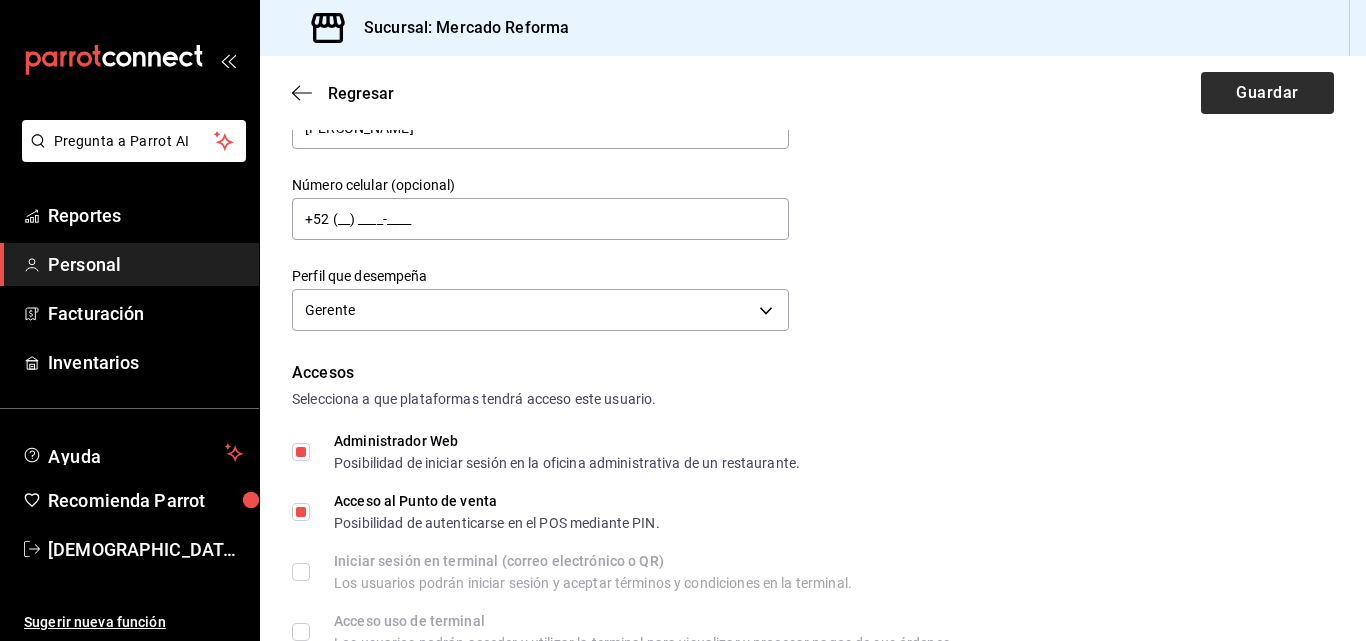 click on "Regresar Guardar" at bounding box center [813, 93] 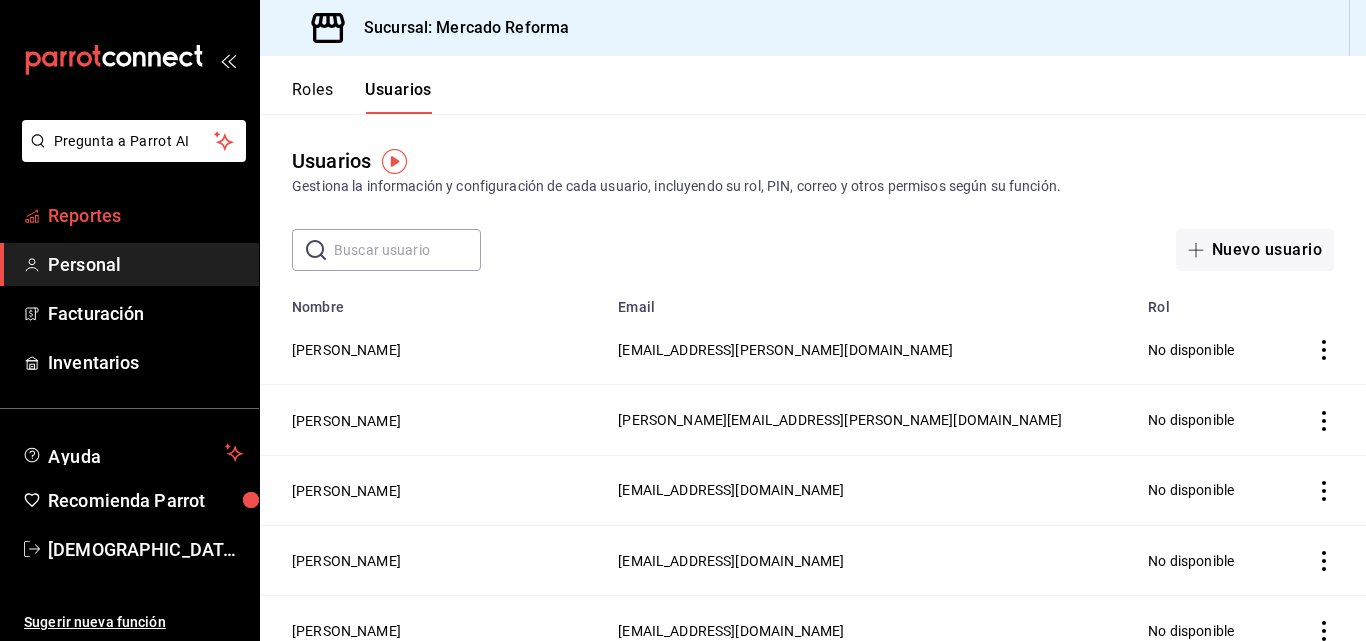 click on "Reportes" at bounding box center [145, 215] 